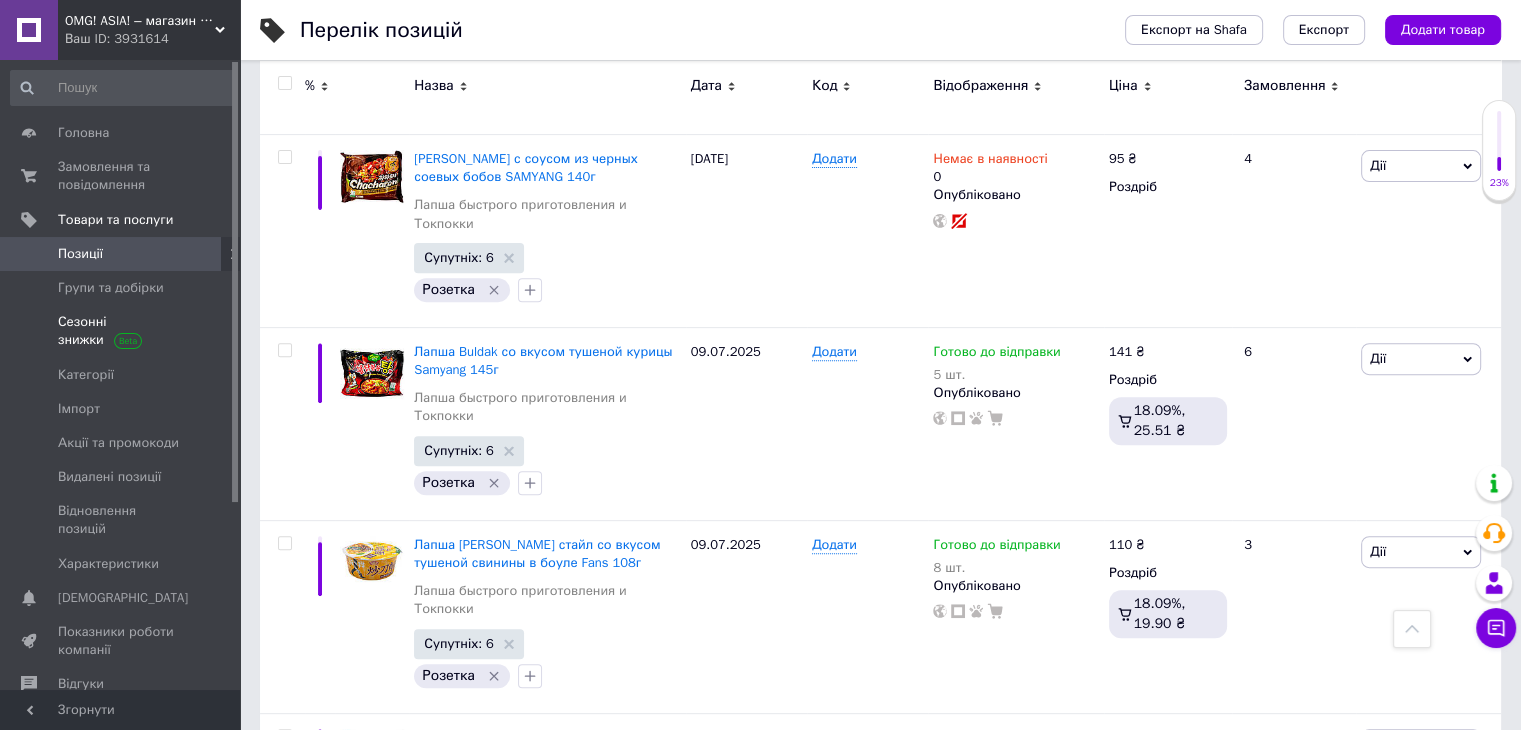 scroll, scrollTop: 15898, scrollLeft: 0, axis: vertical 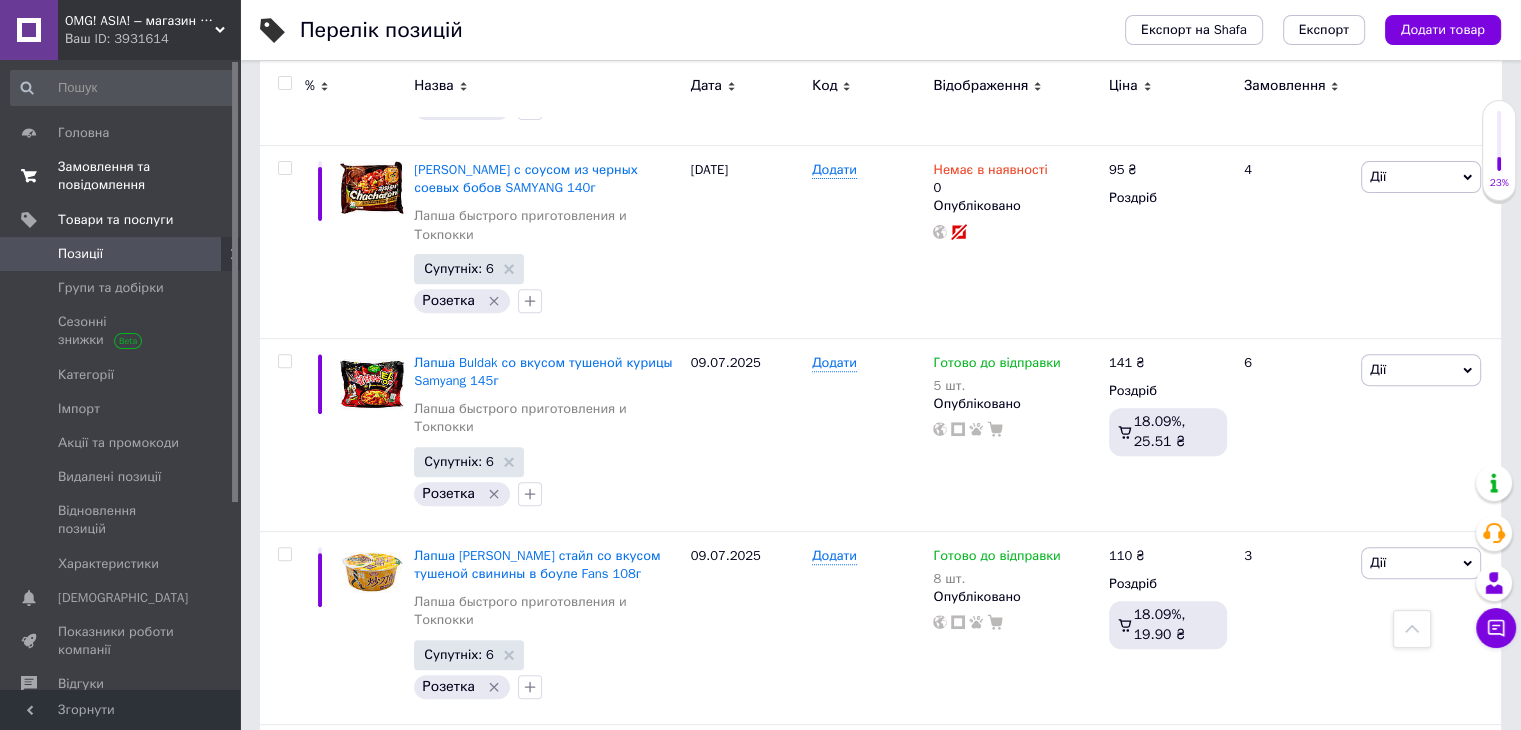 click on "Замовлення та повідомлення" at bounding box center [121, 176] 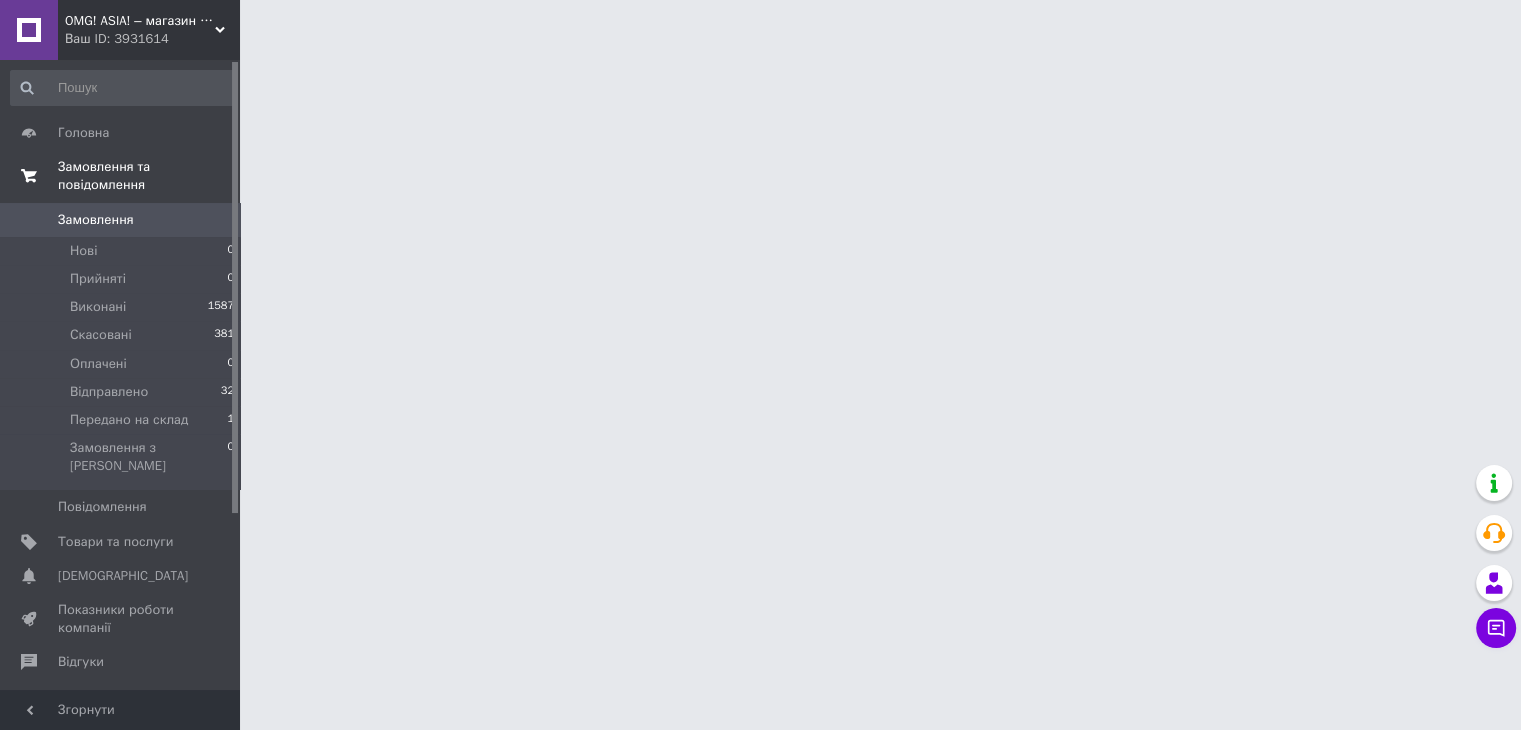 scroll, scrollTop: 0, scrollLeft: 0, axis: both 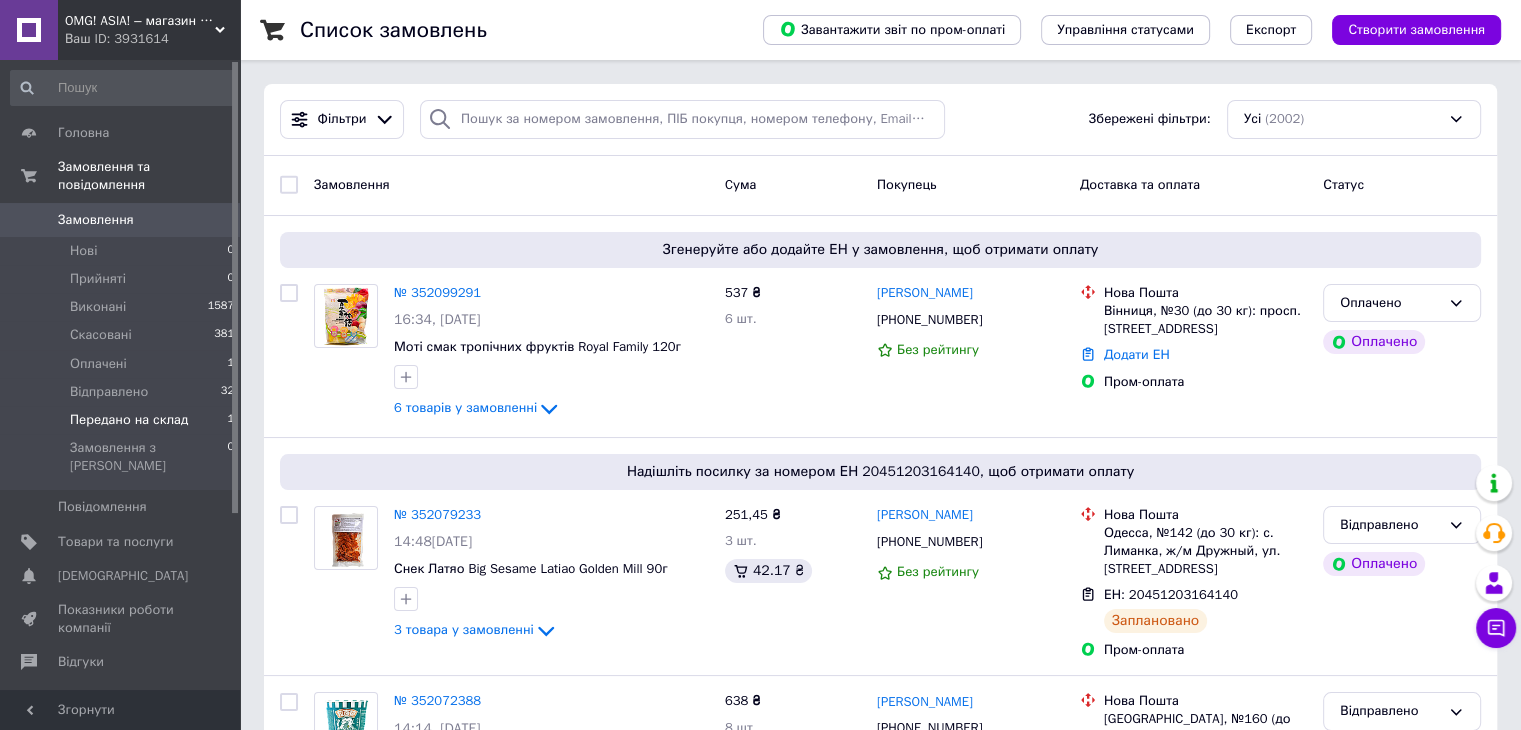 click on "Передано на склад" at bounding box center (129, 420) 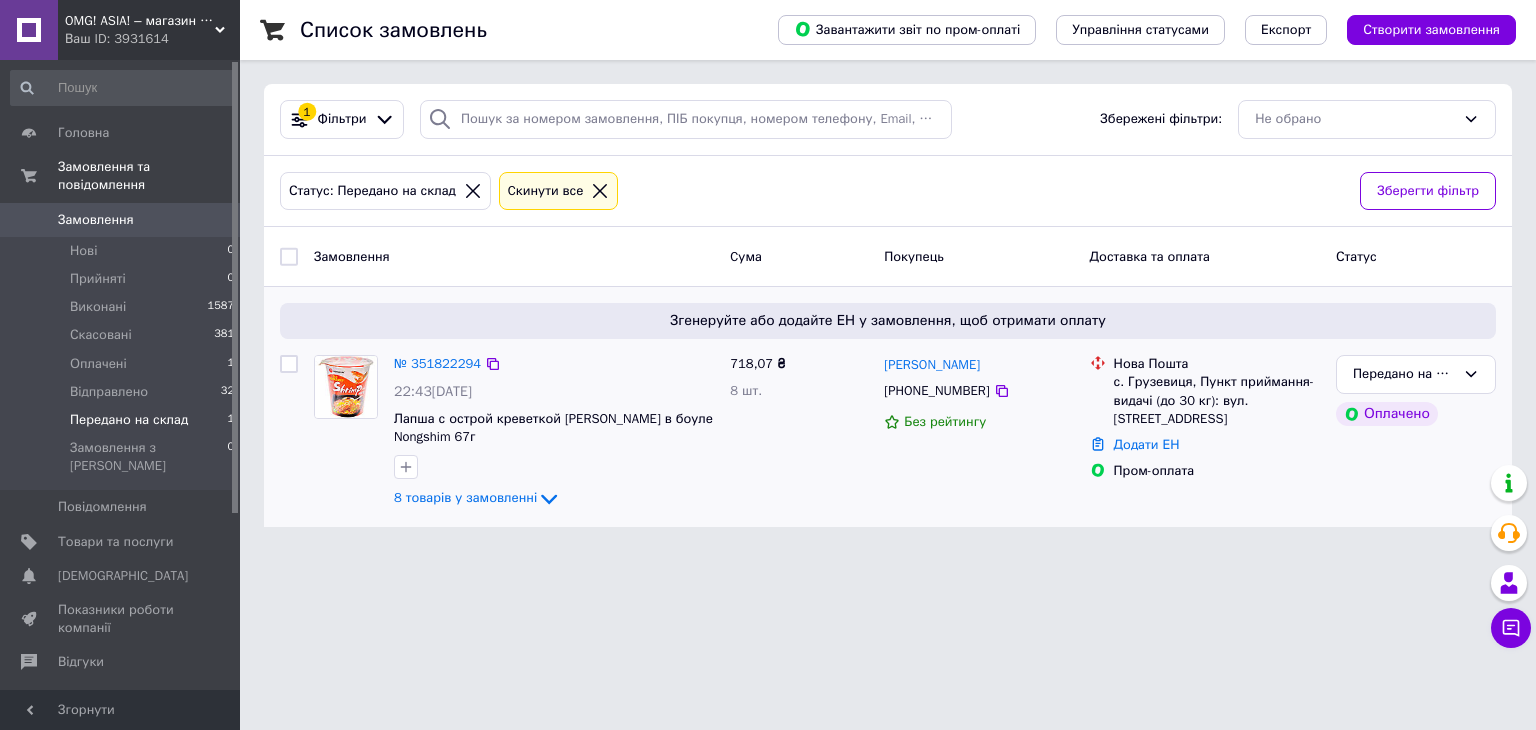 click on "№ 351822294" at bounding box center [437, 364] 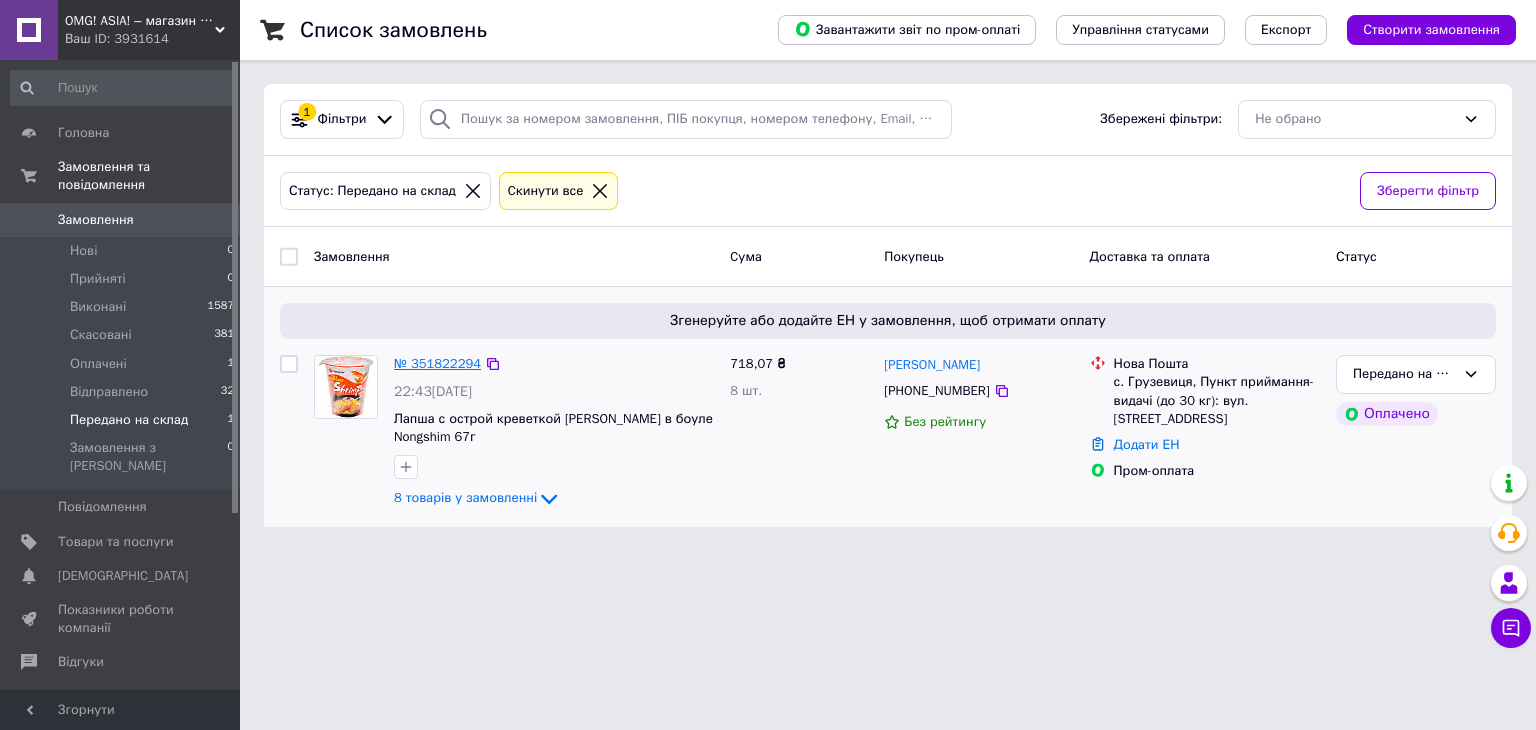 click on "№ 351822294" at bounding box center (437, 363) 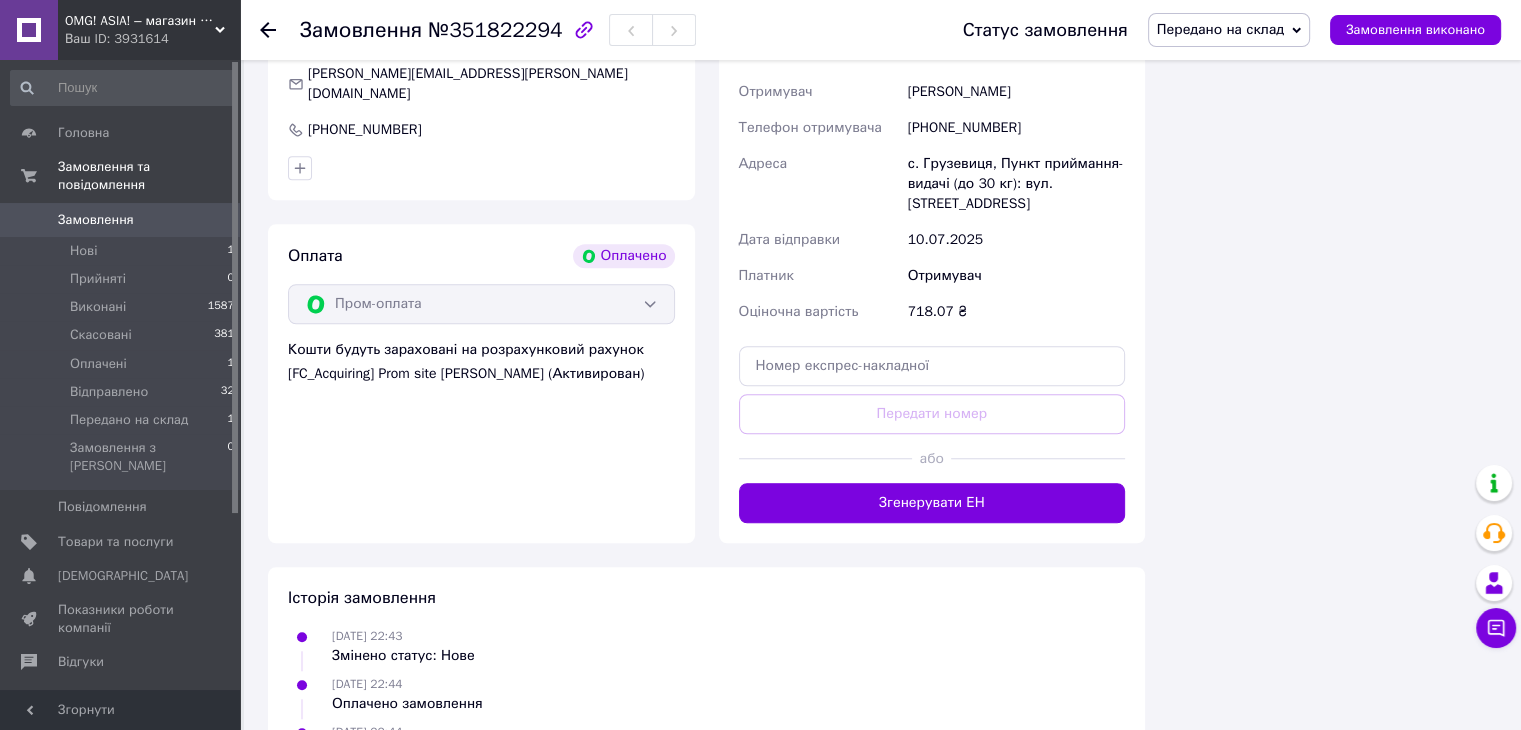 scroll, scrollTop: 1600, scrollLeft: 0, axis: vertical 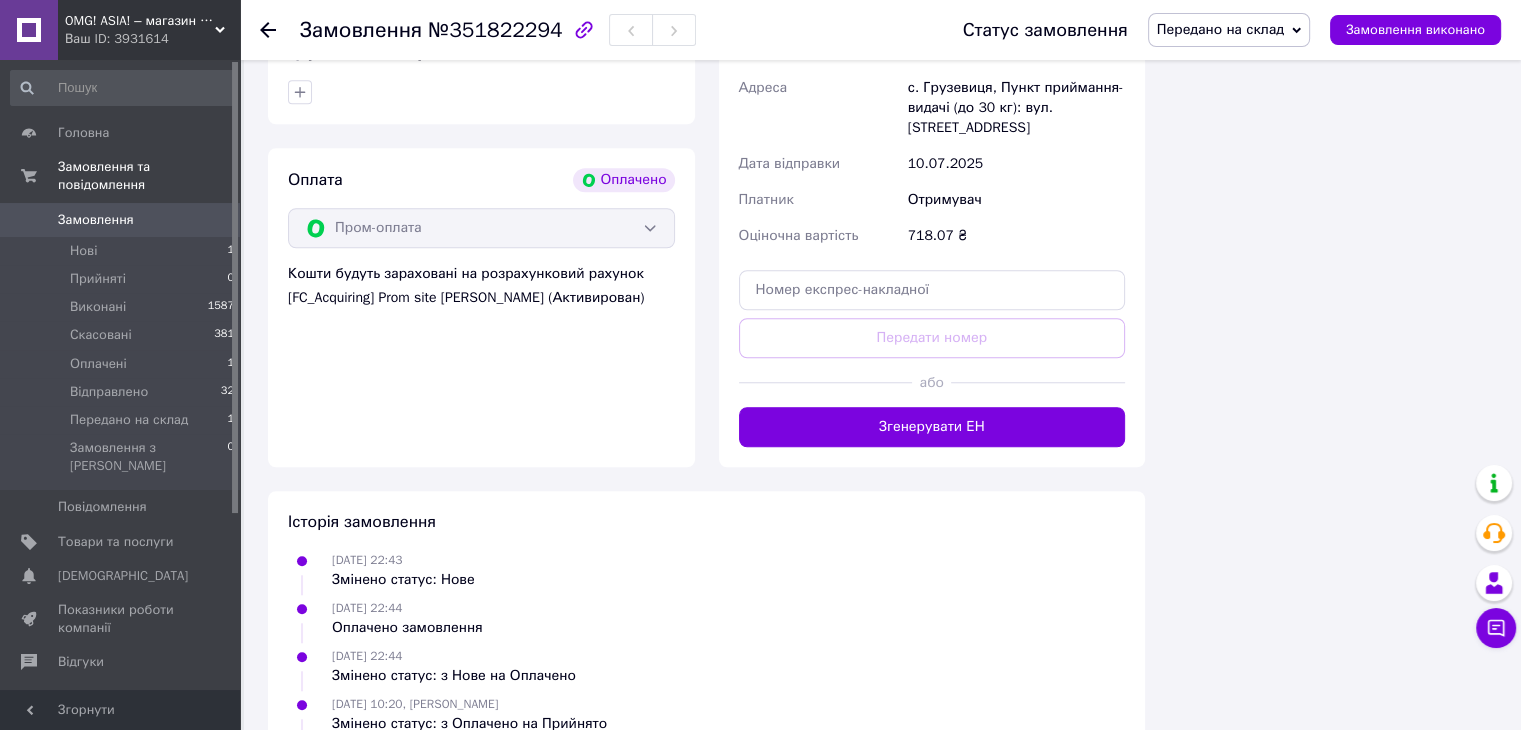 click on "Згенерувати ЕН" at bounding box center [932, 427] 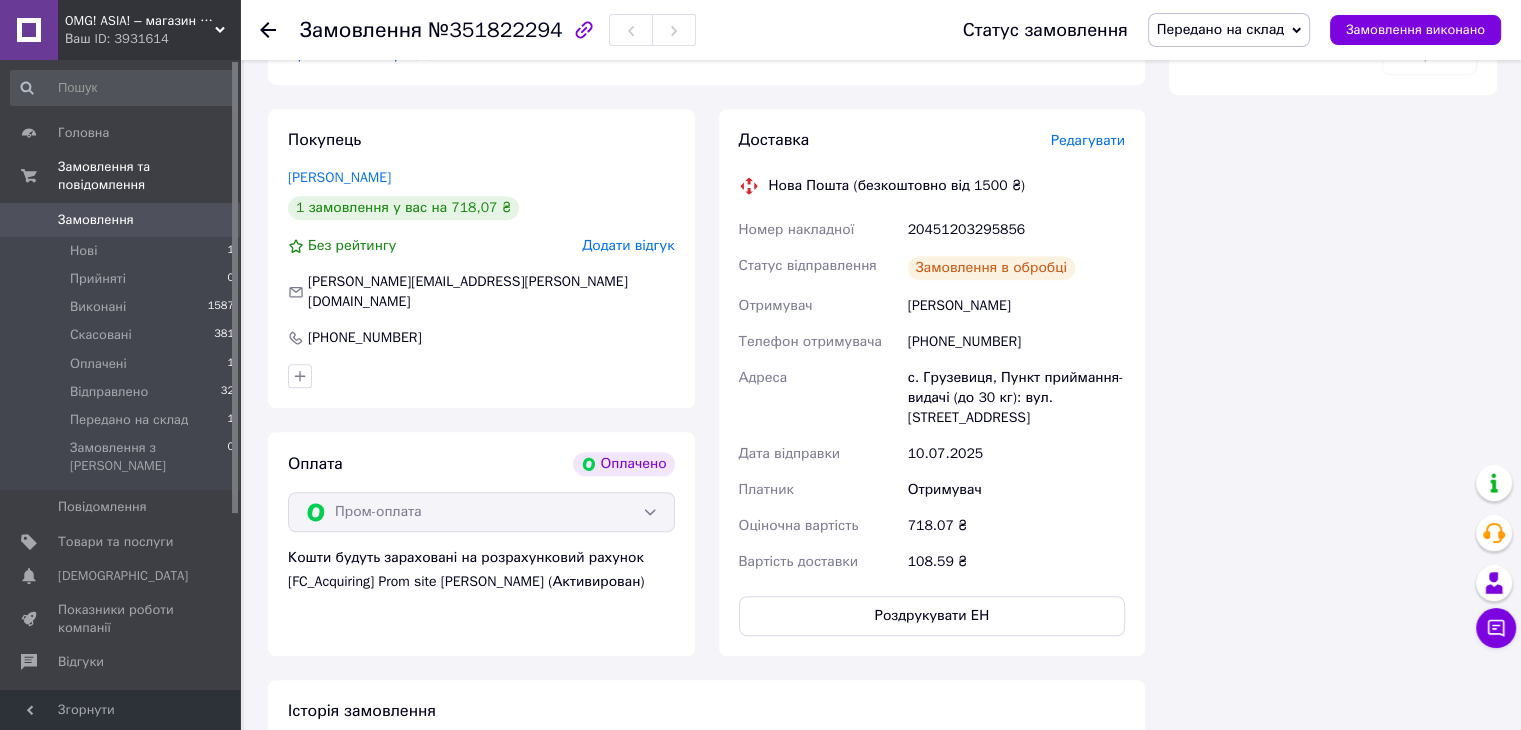 scroll, scrollTop: 1200, scrollLeft: 0, axis: vertical 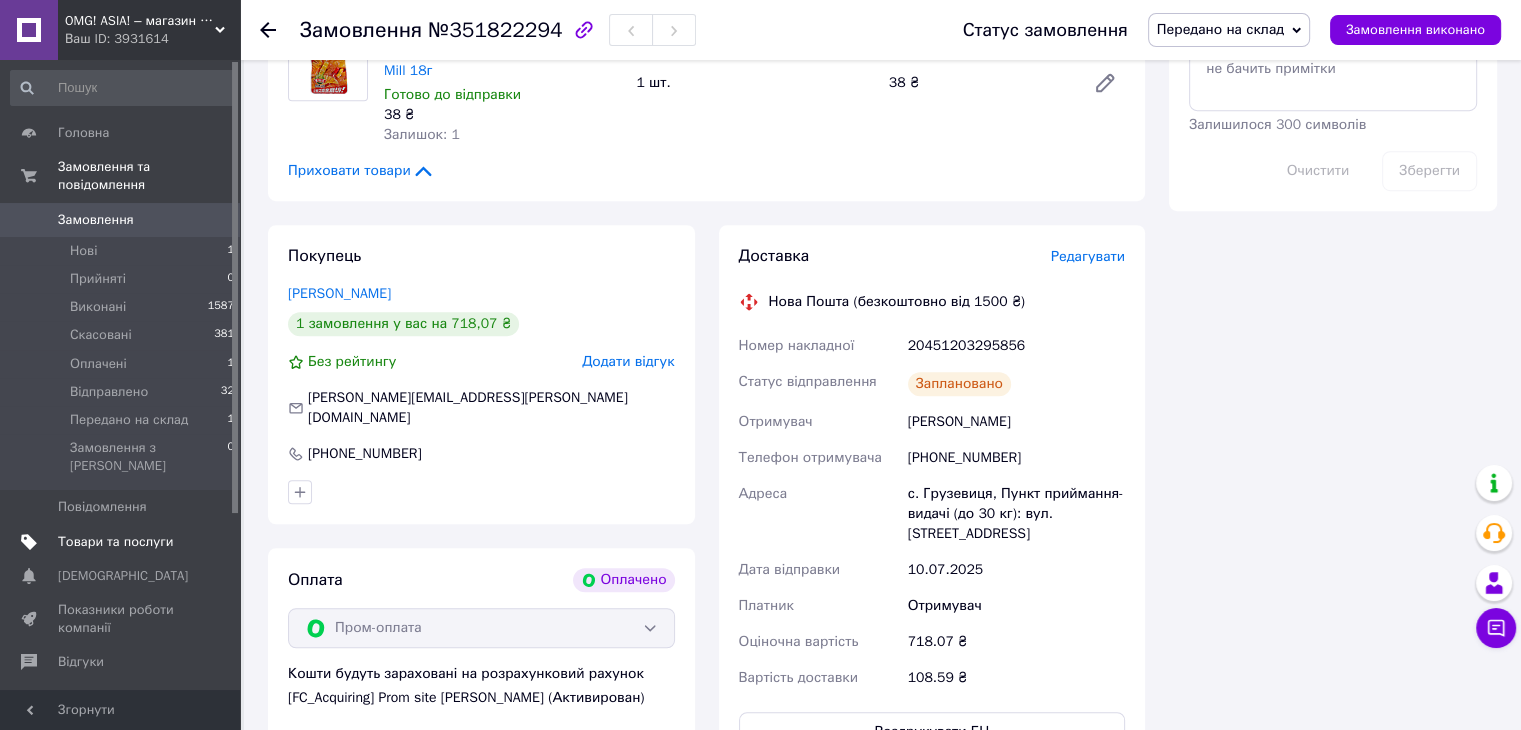 click on "Товари та послуги" at bounding box center [115, 542] 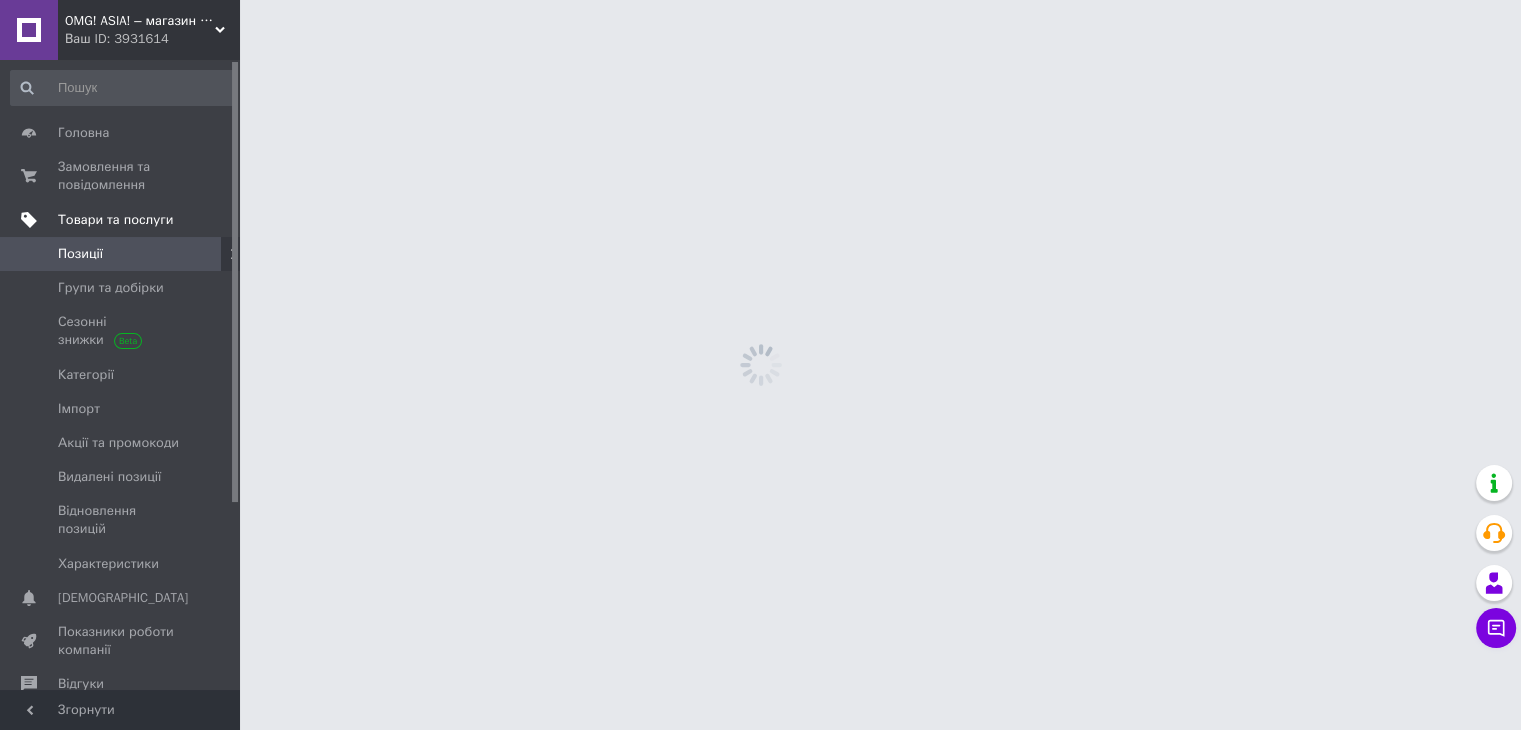 scroll, scrollTop: 0, scrollLeft: 0, axis: both 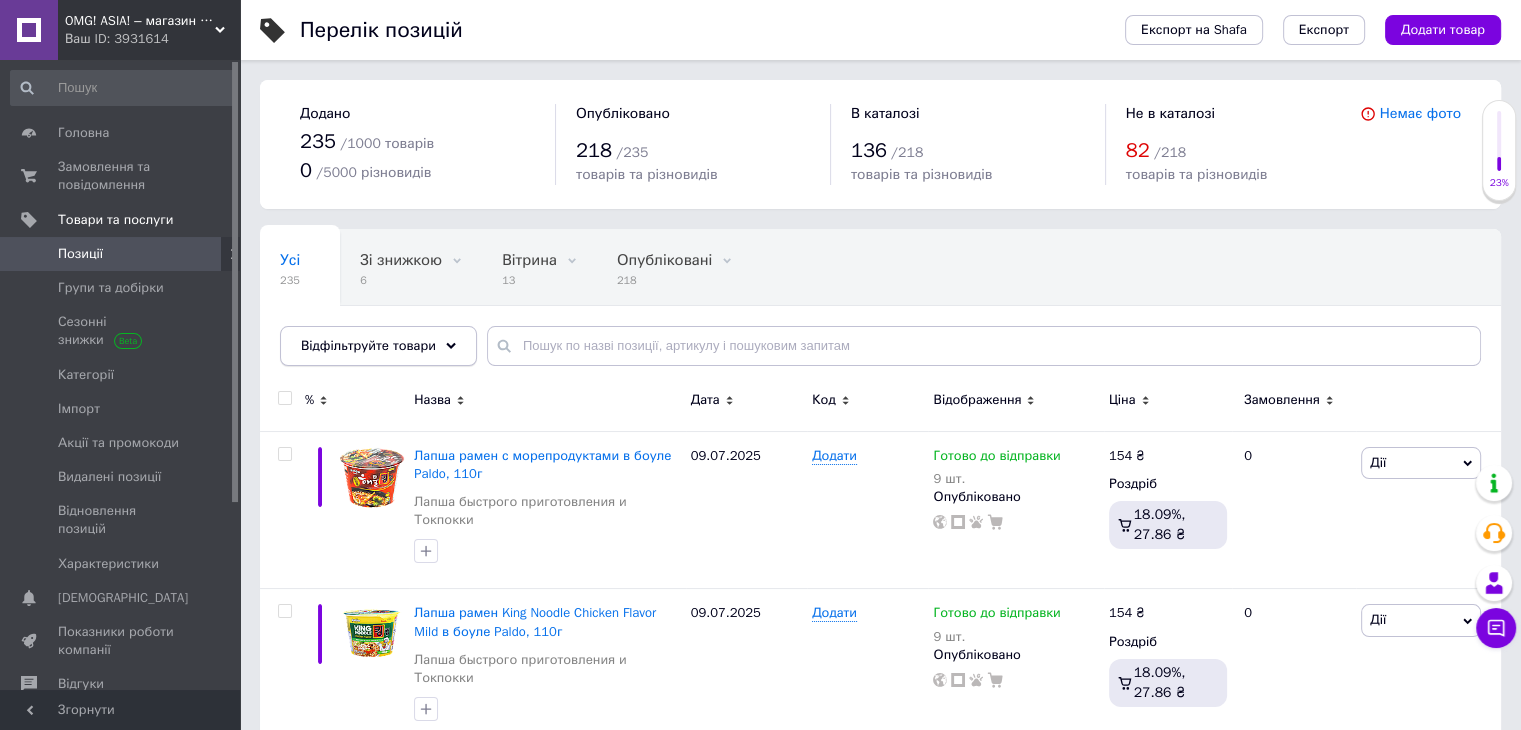 click on "Відфільтруйте товари" at bounding box center [378, 346] 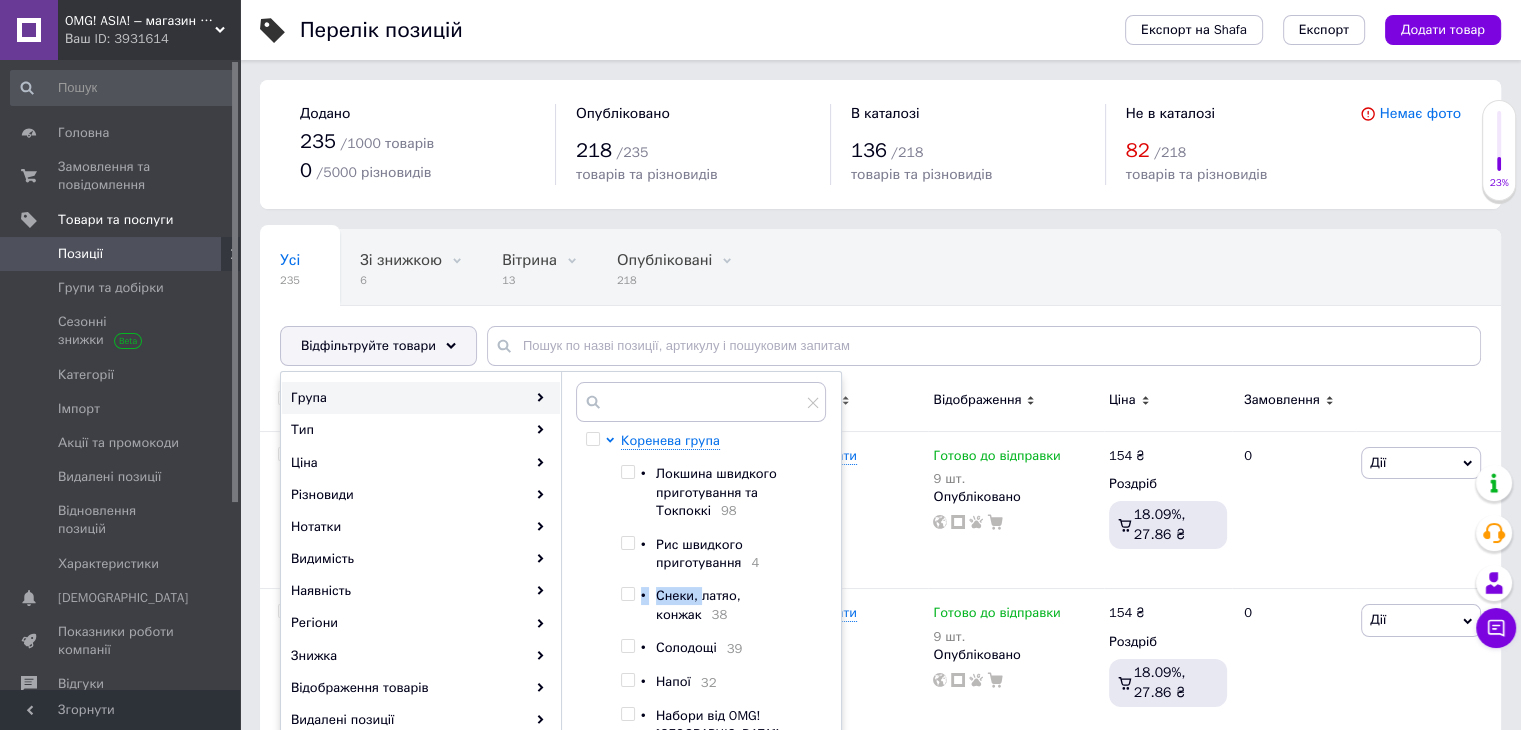 click on "• Локшина швидкого приготування та Токпоккі 98 • Рис швидкого приготування 4 • Снеки, латяо, конжак 38 • Солодощі 39 • Напої 32 • Набори від OMG! ASIA! 7" at bounding box center (718, 604) 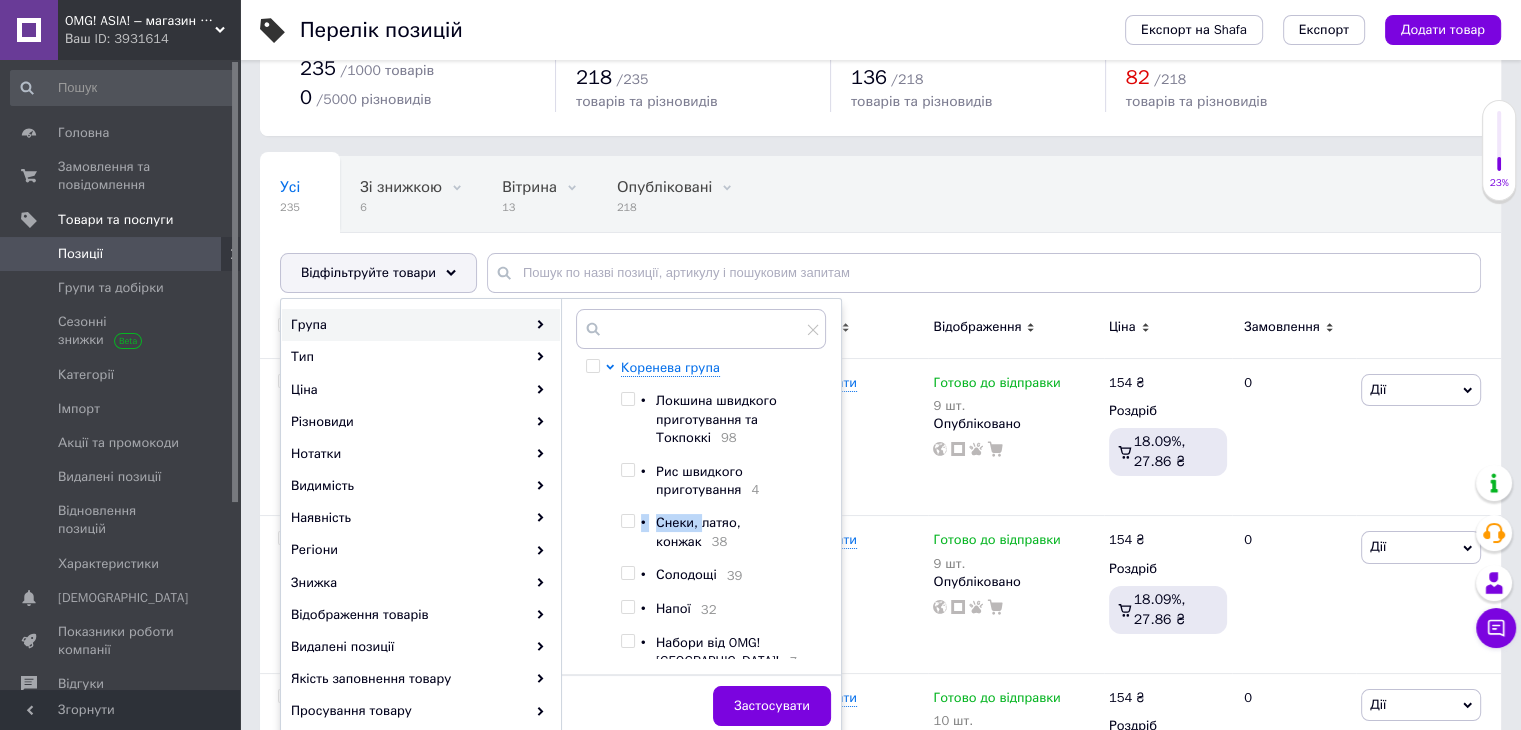 scroll, scrollTop: 200, scrollLeft: 0, axis: vertical 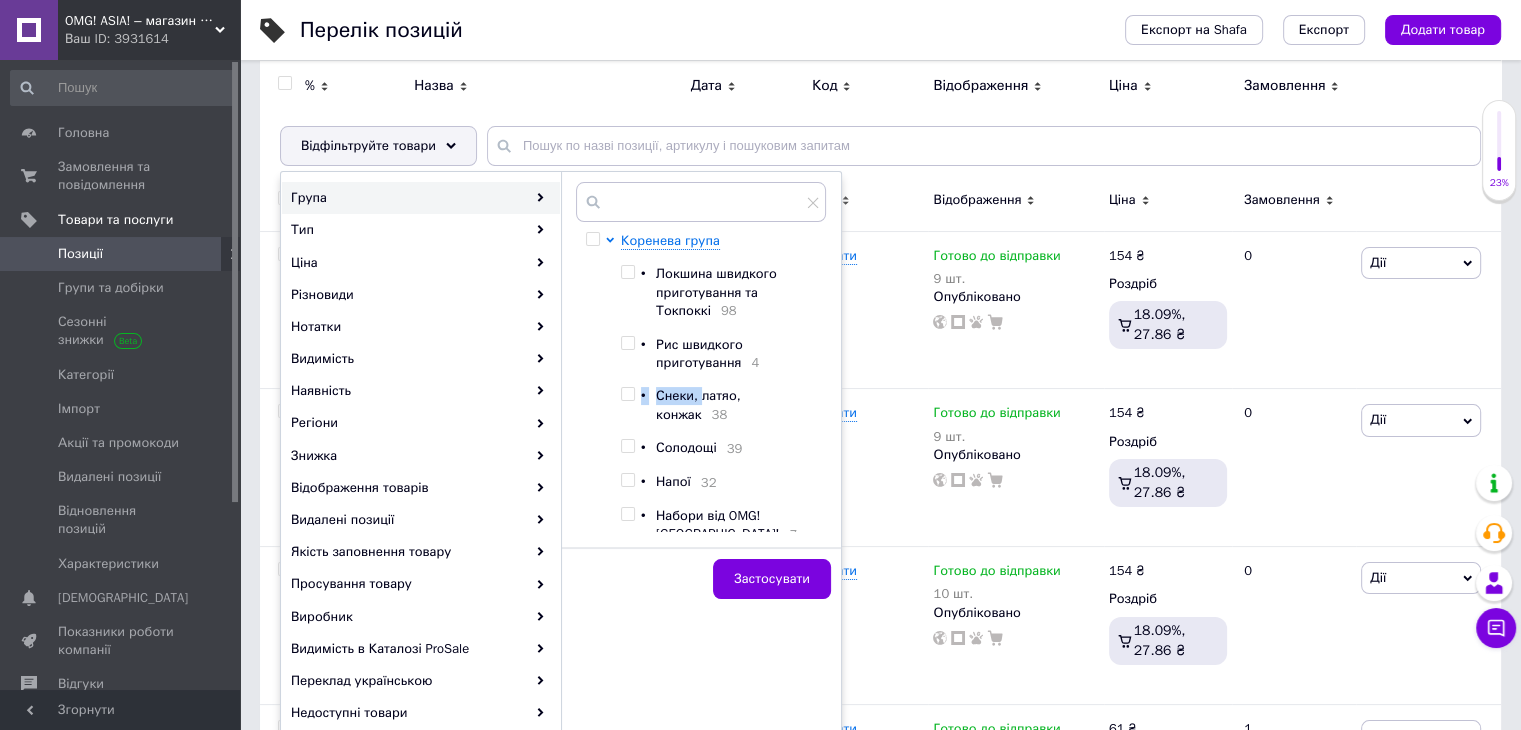 click on "Снеки, латяо, конжак" at bounding box center (698, 404) 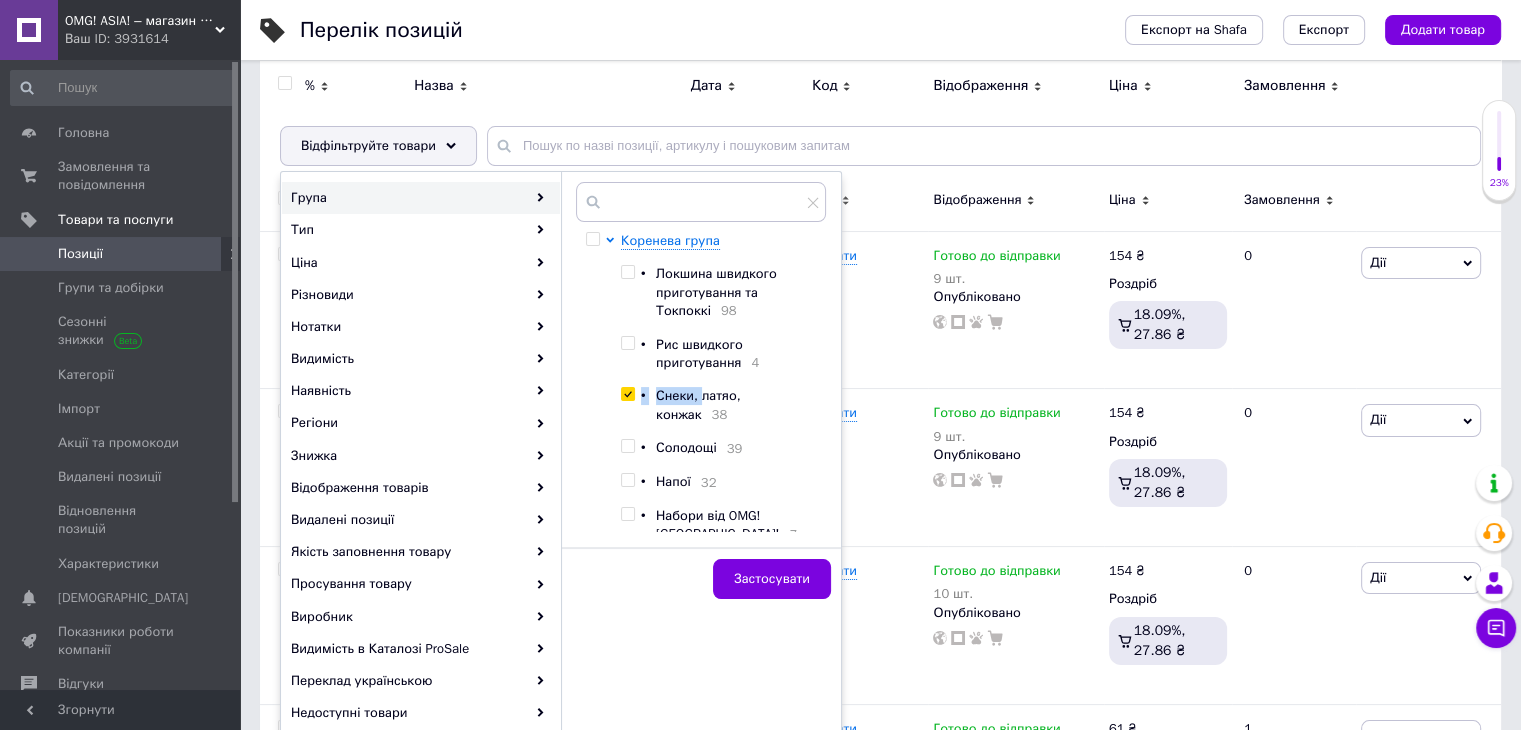 checkbox on "true" 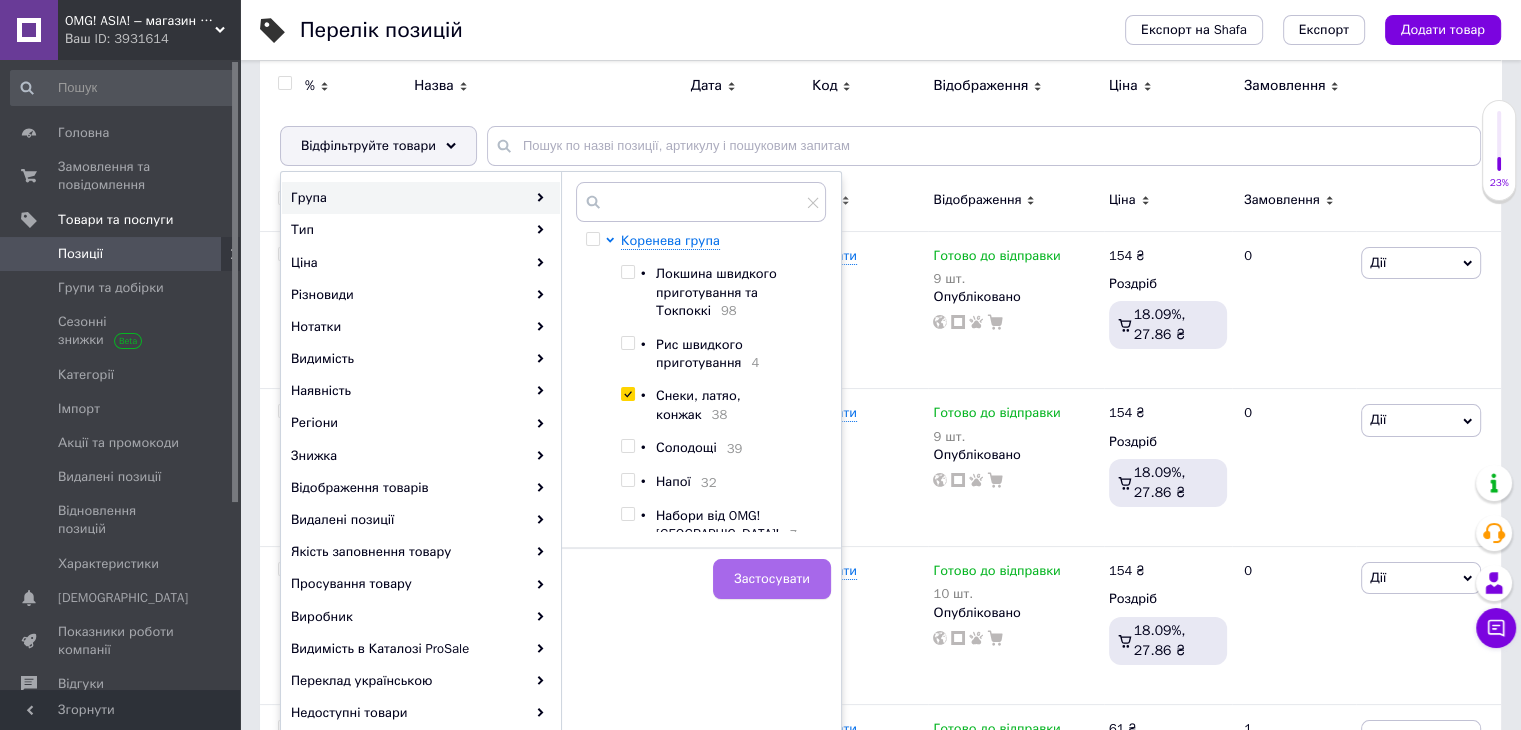 click on "Застосувати" at bounding box center (772, 579) 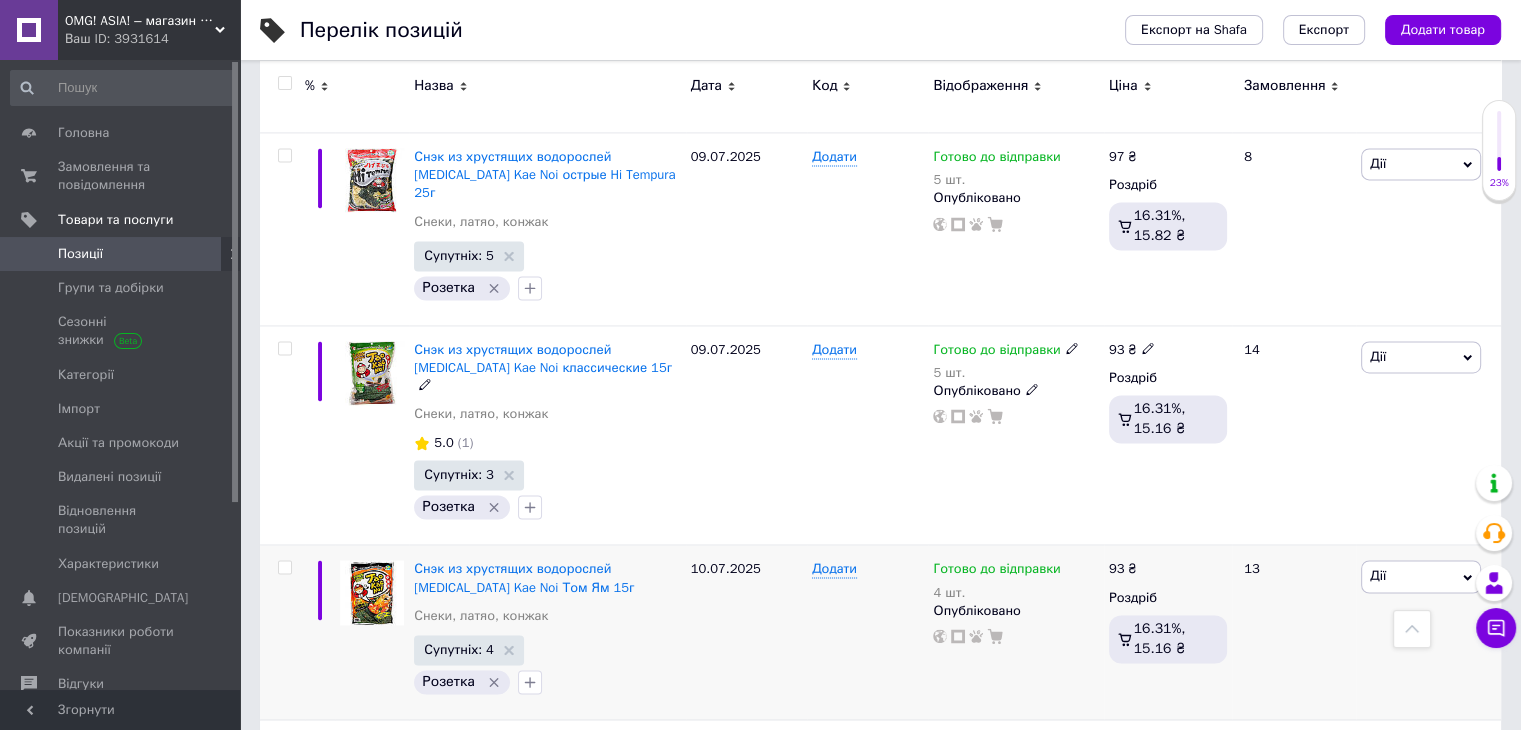 scroll, scrollTop: 3400, scrollLeft: 0, axis: vertical 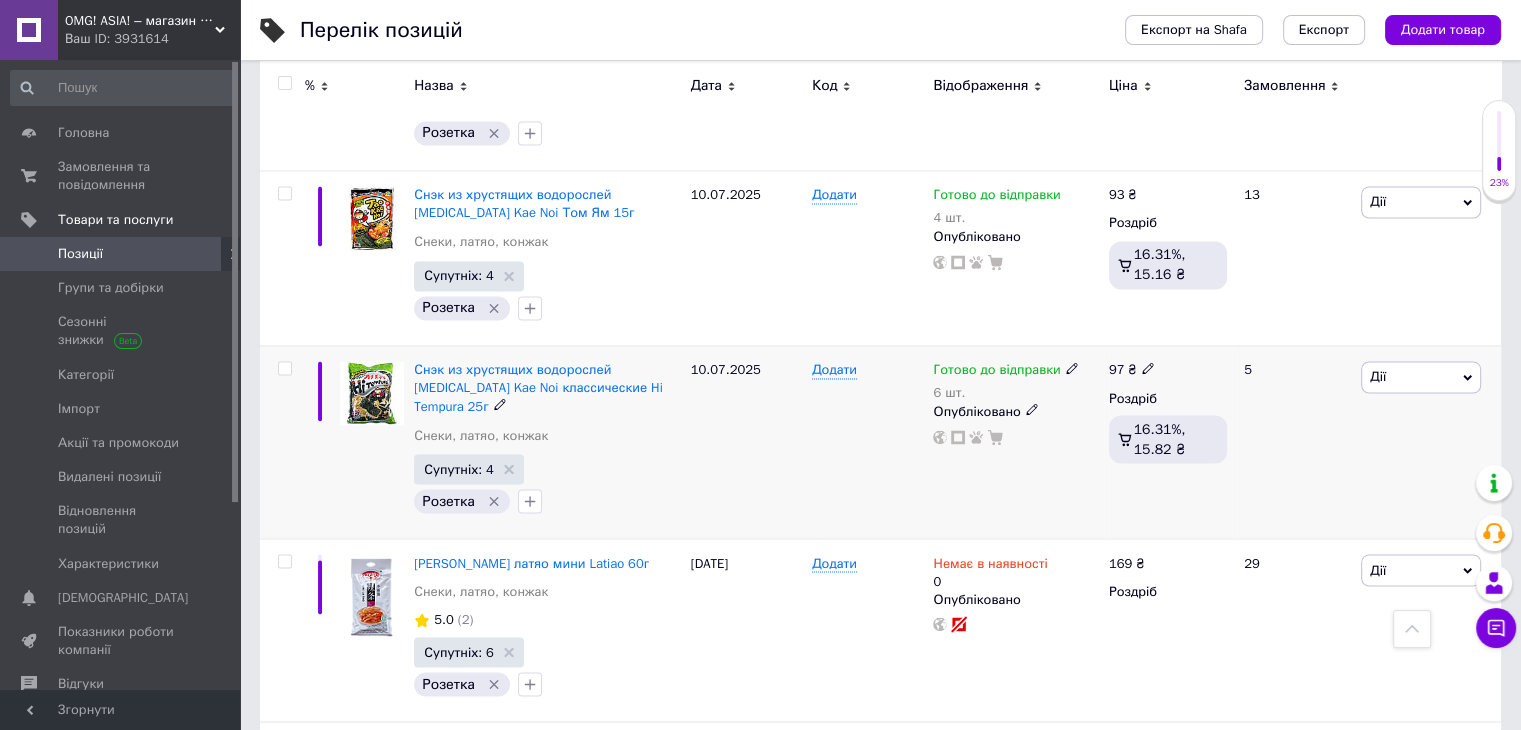 click on "6 шт." at bounding box center [1005, 393] 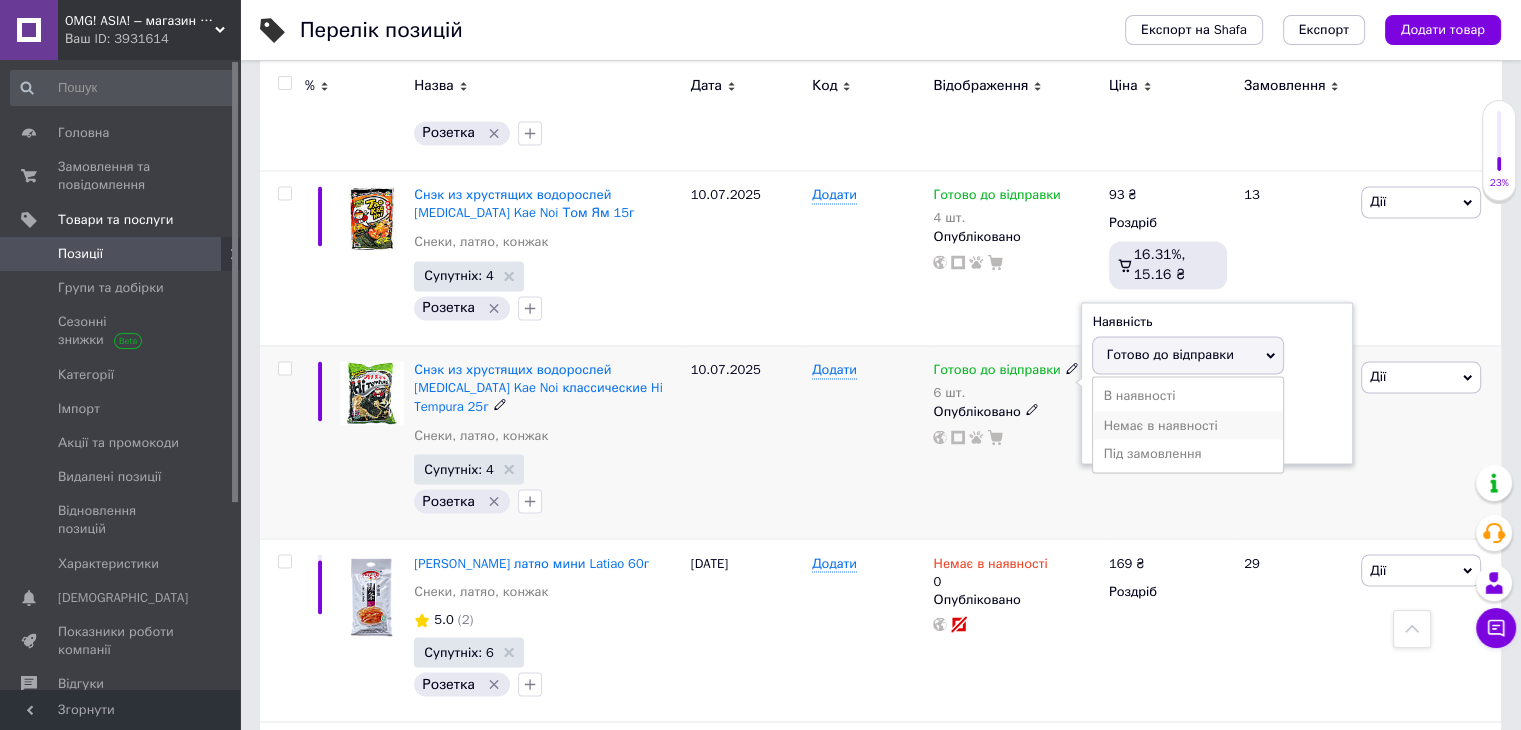 click on "Немає в наявності" at bounding box center [1188, 425] 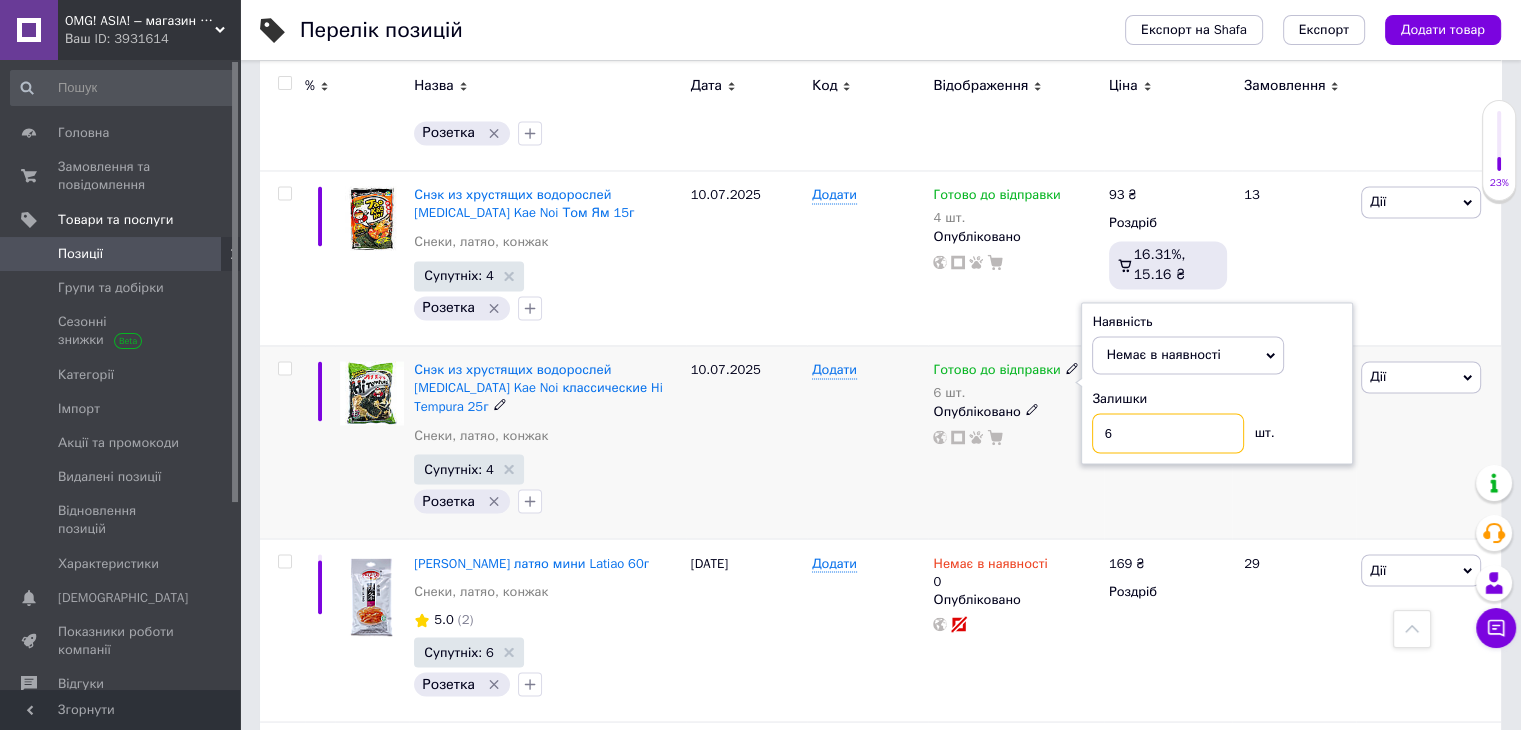 drag, startPoint x: 1136, startPoint y: 402, endPoint x: 1080, endPoint y: 390, distance: 57.271286 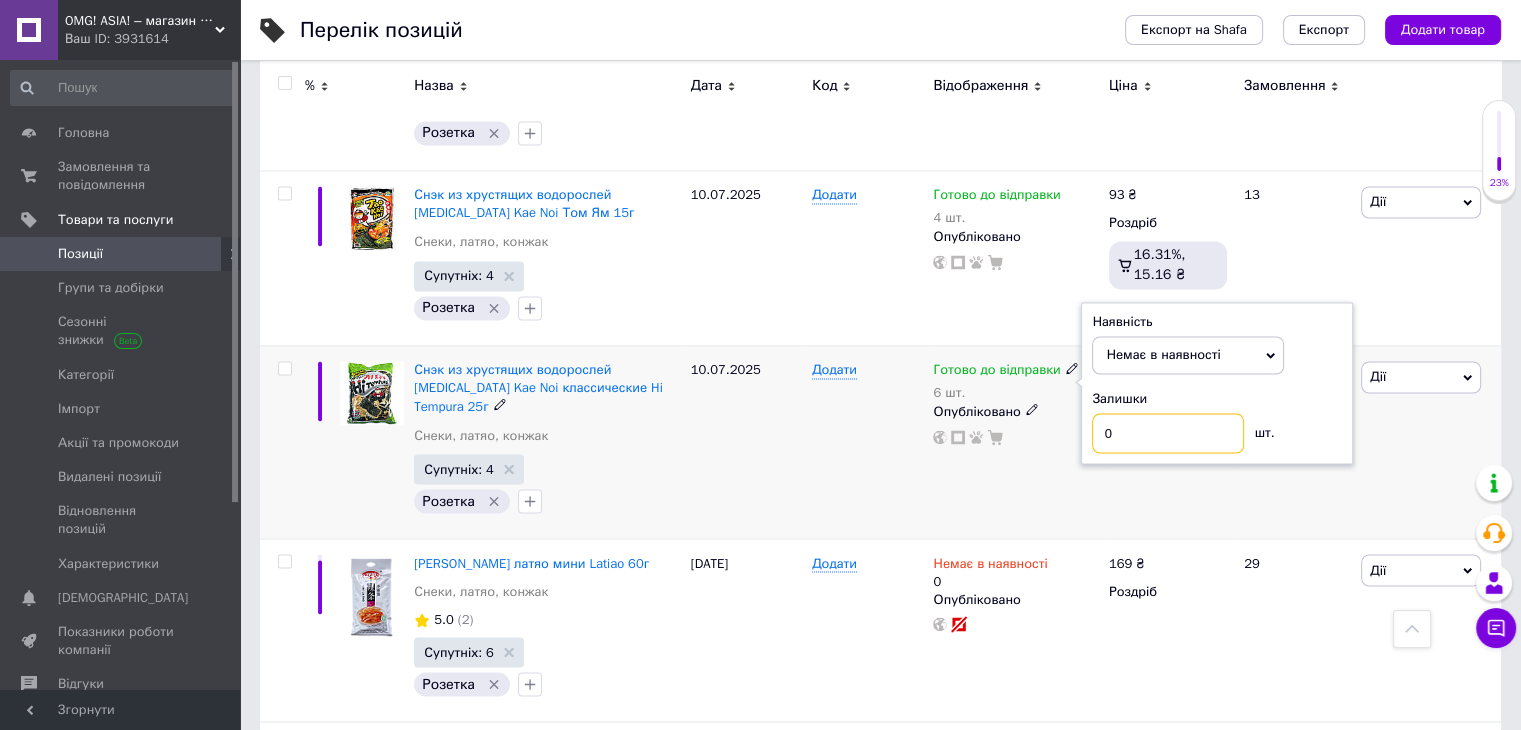 type on "0" 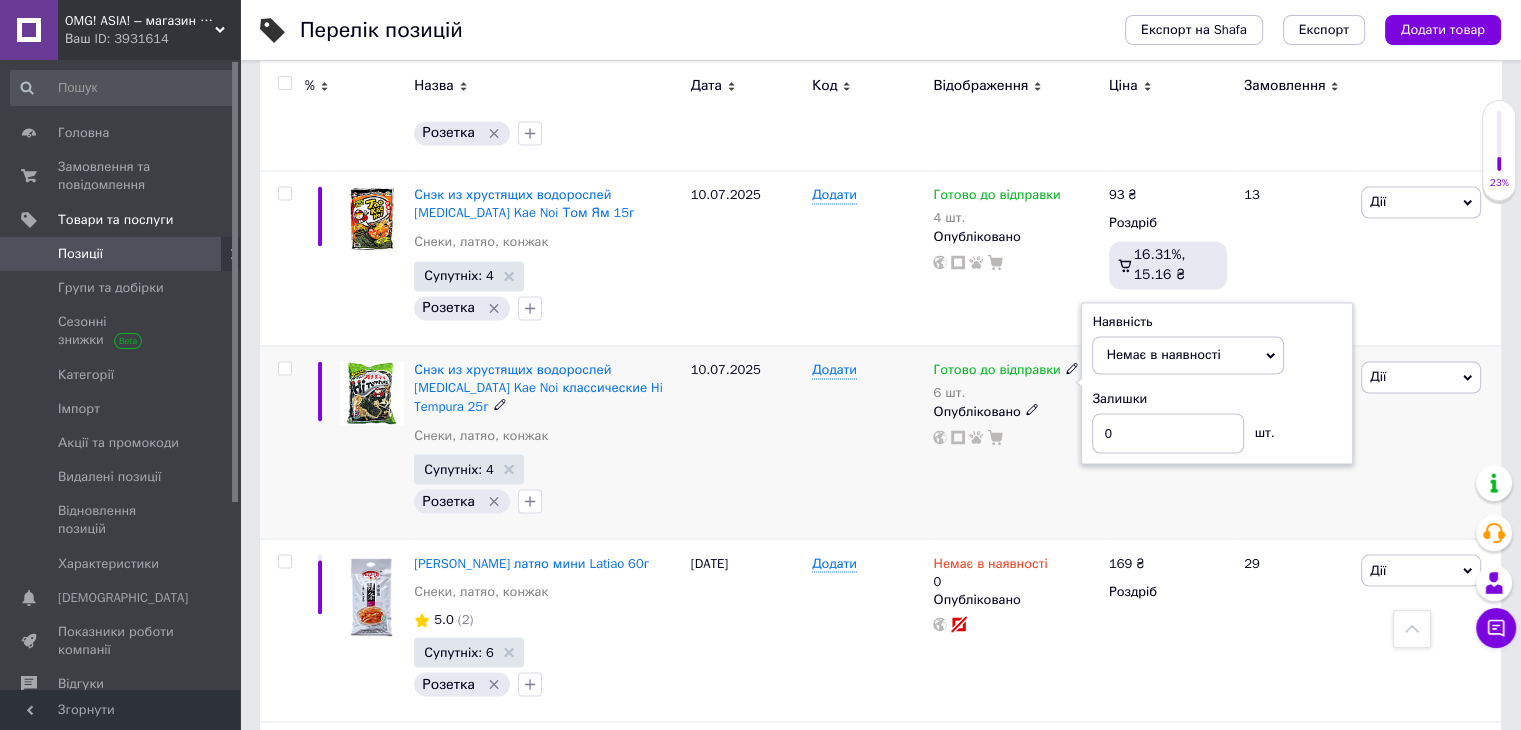 click on "Додати" at bounding box center [867, 441] 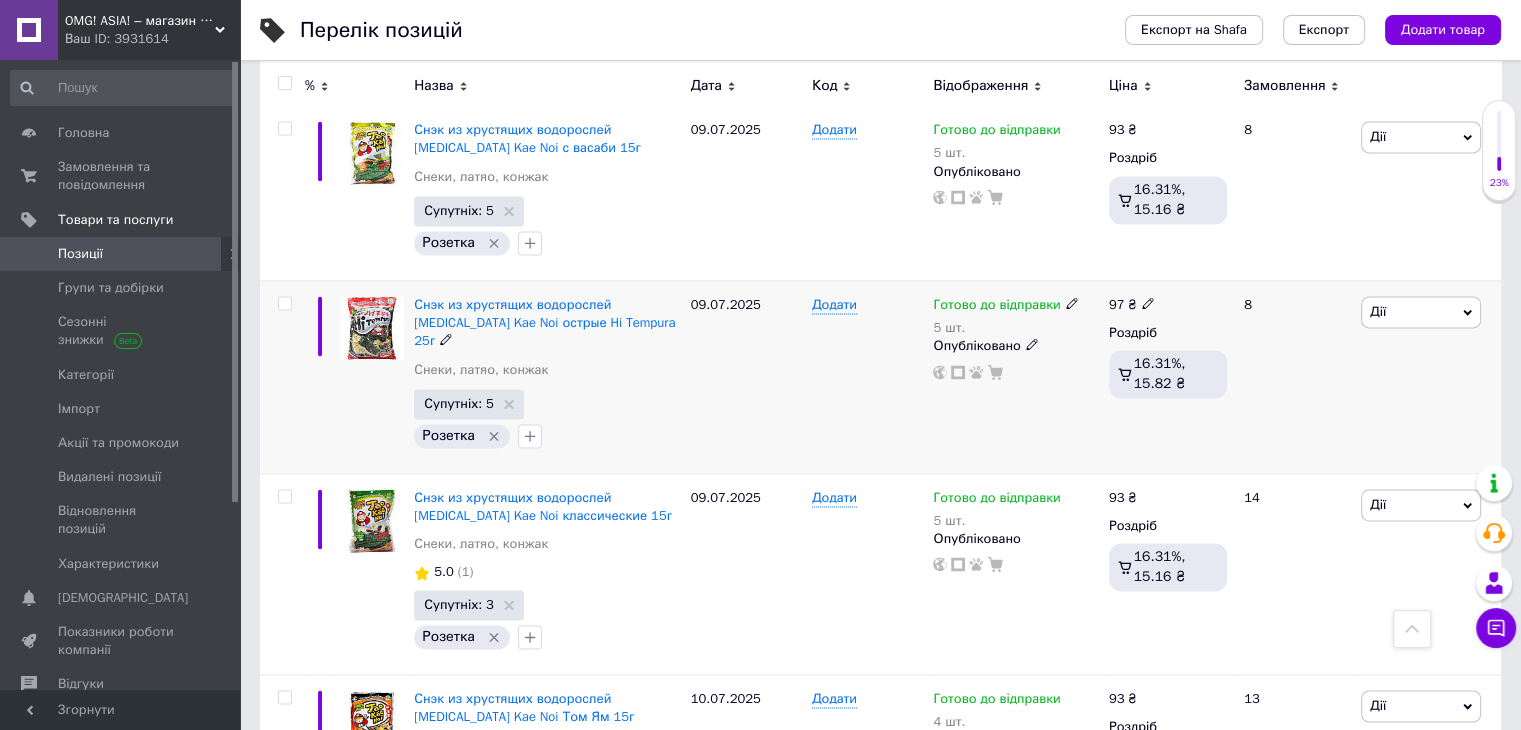scroll, scrollTop: 2900, scrollLeft: 0, axis: vertical 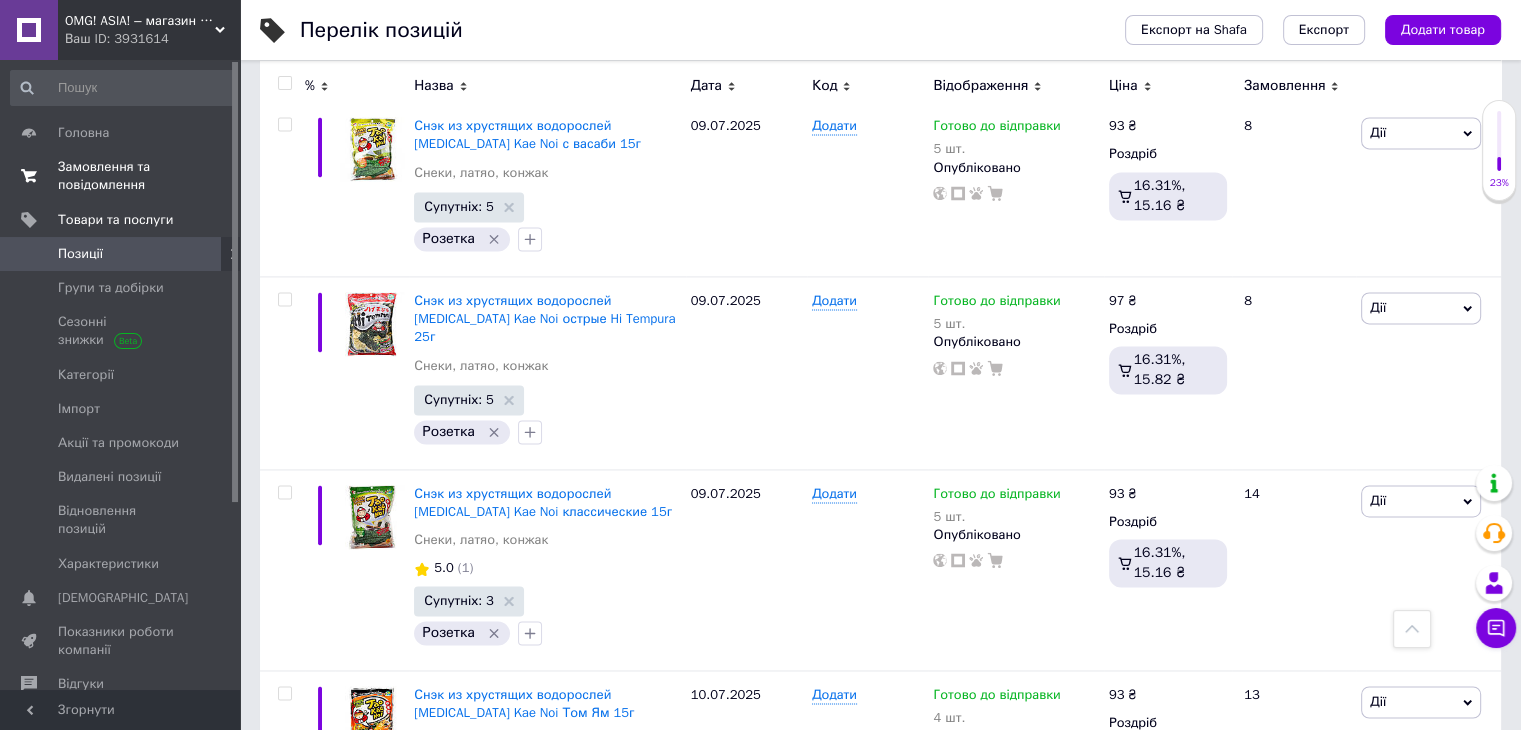 click on "Замовлення та повідомлення" at bounding box center [121, 176] 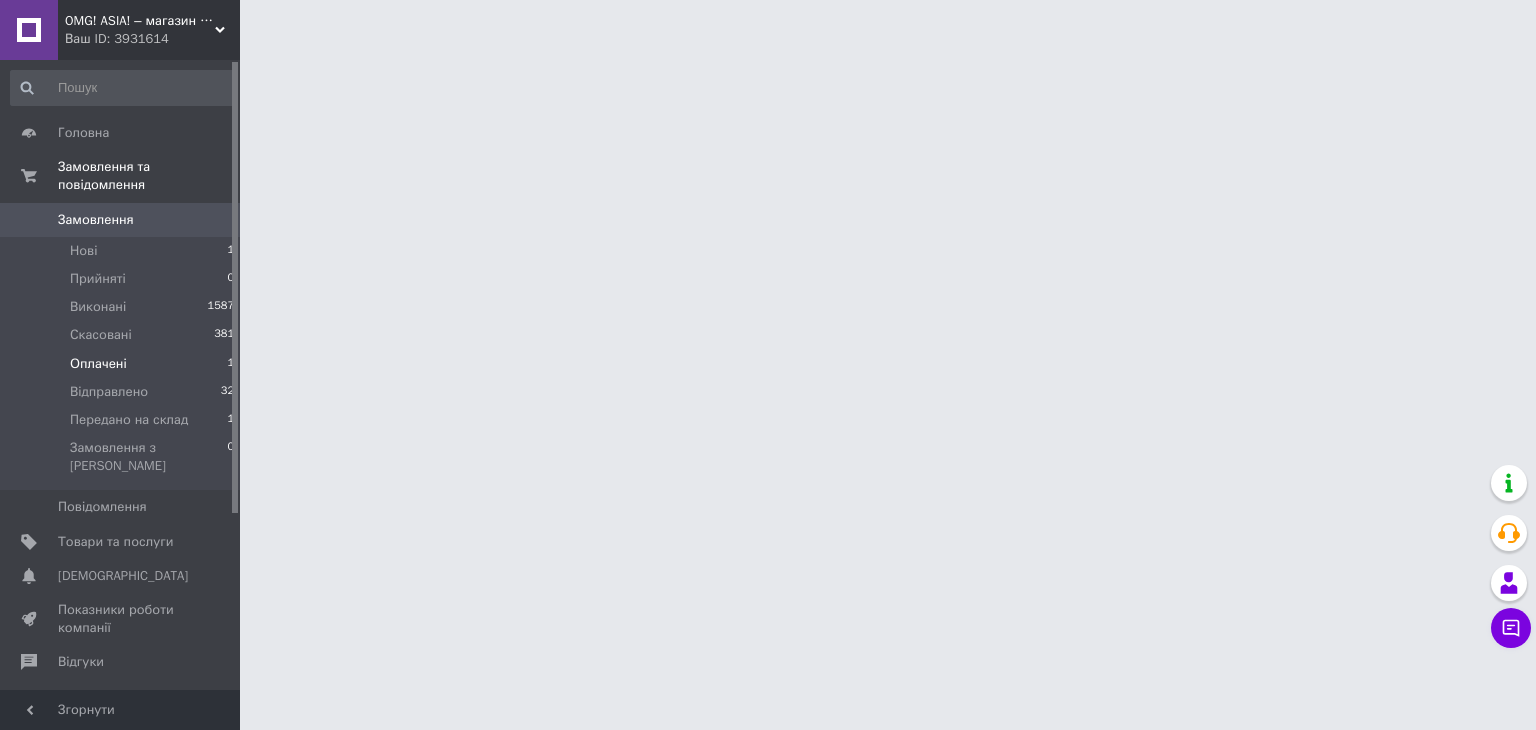 click on "Оплачені 1" at bounding box center (123, 364) 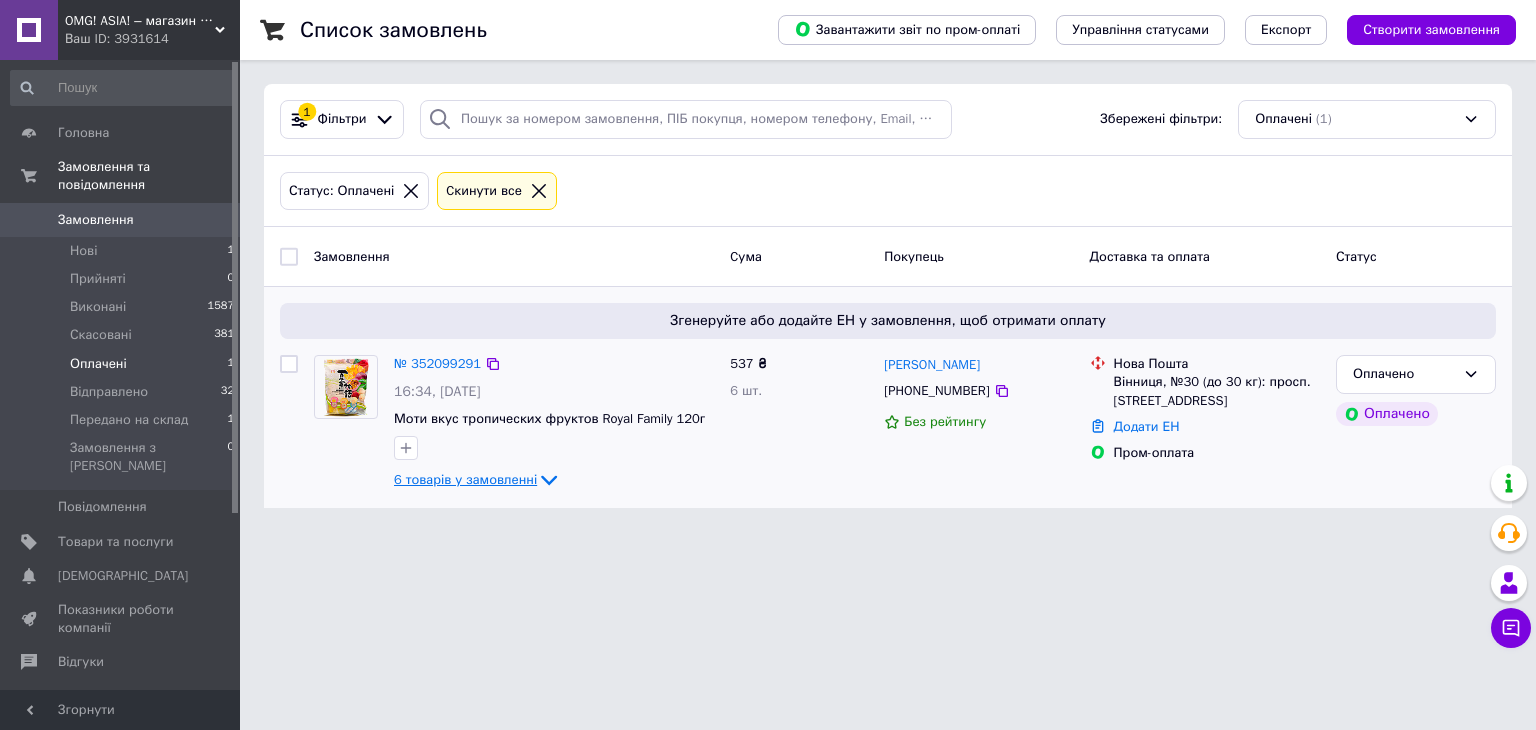 click on "6 товарів у замовленні" at bounding box center (465, 479) 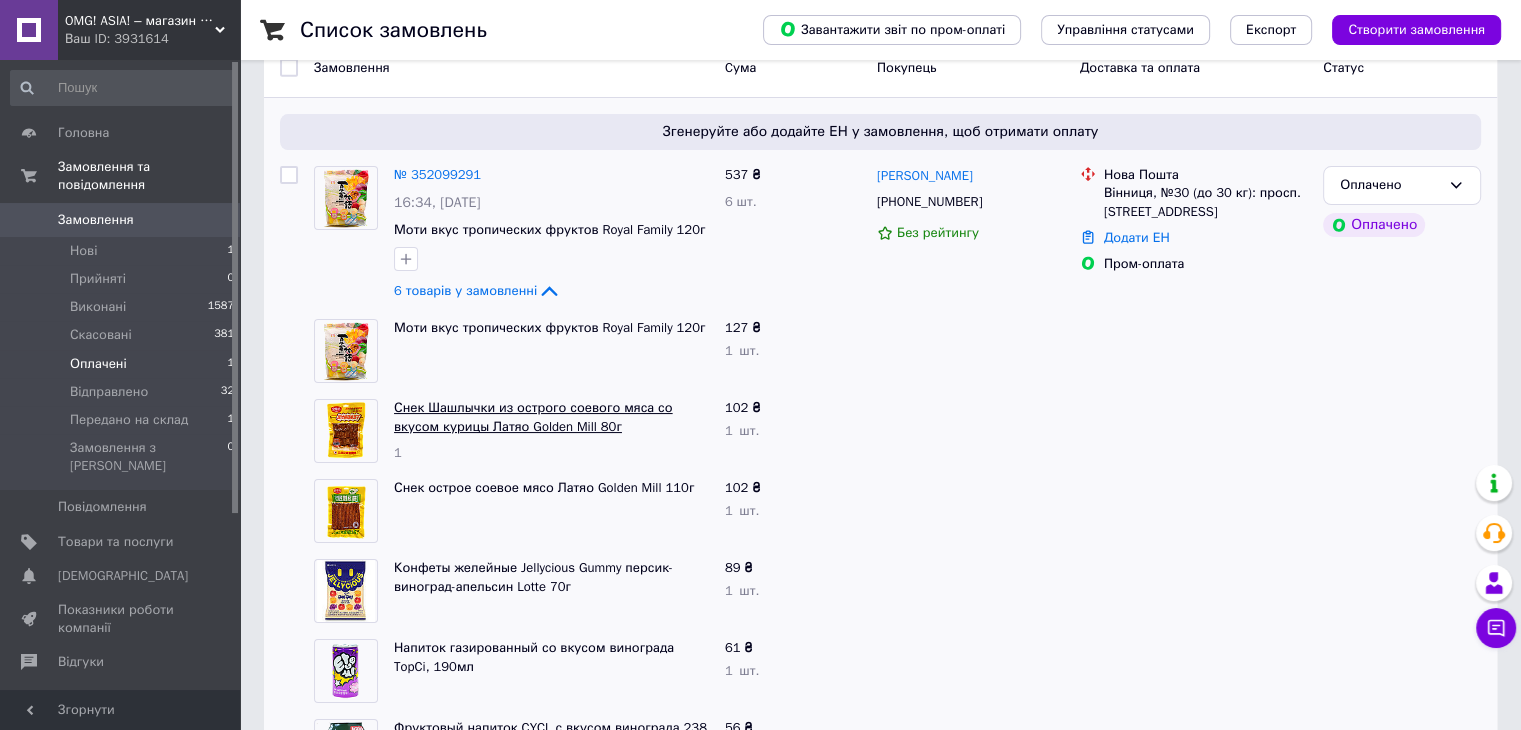 scroll, scrollTop: 182, scrollLeft: 0, axis: vertical 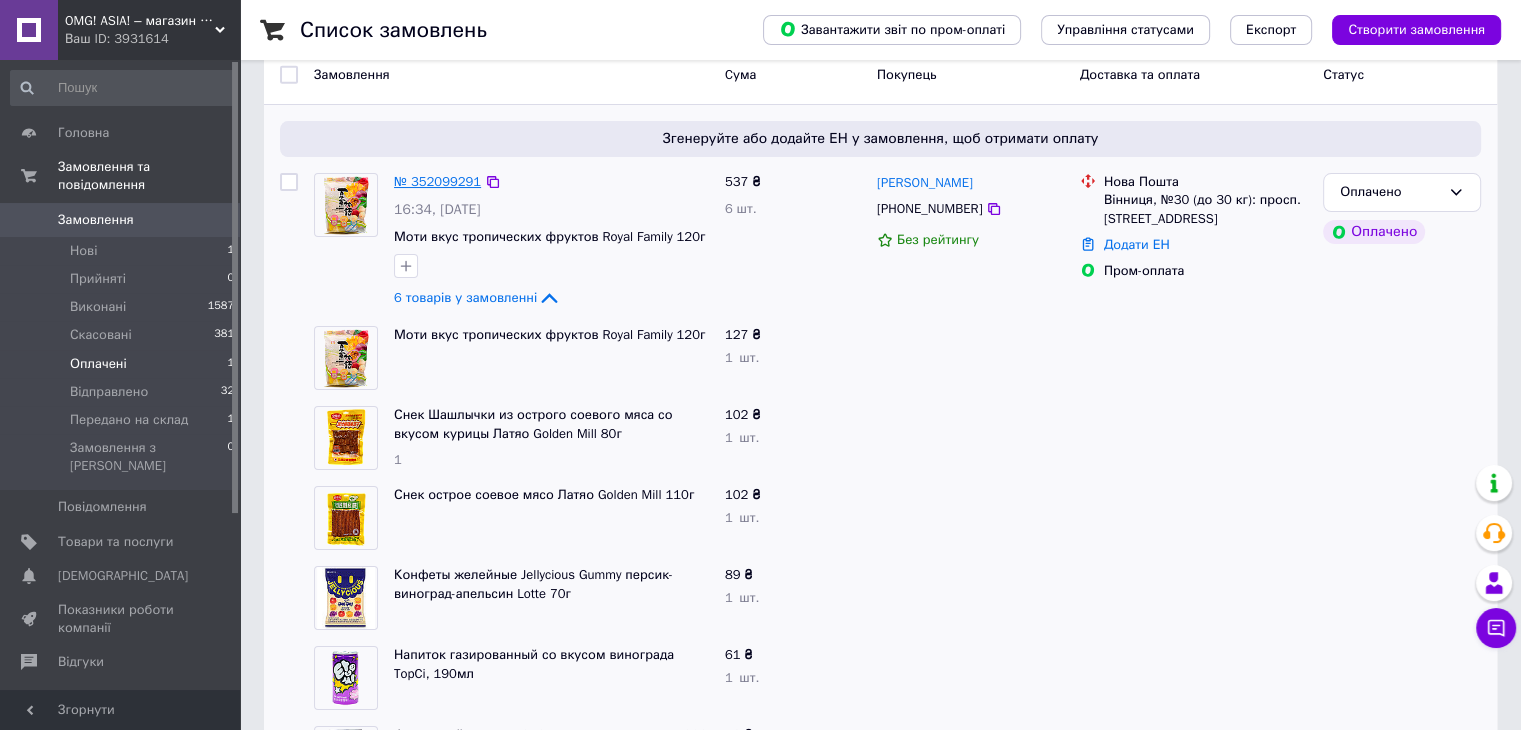 click on "№ 352099291" at bounding box center (437, 181) 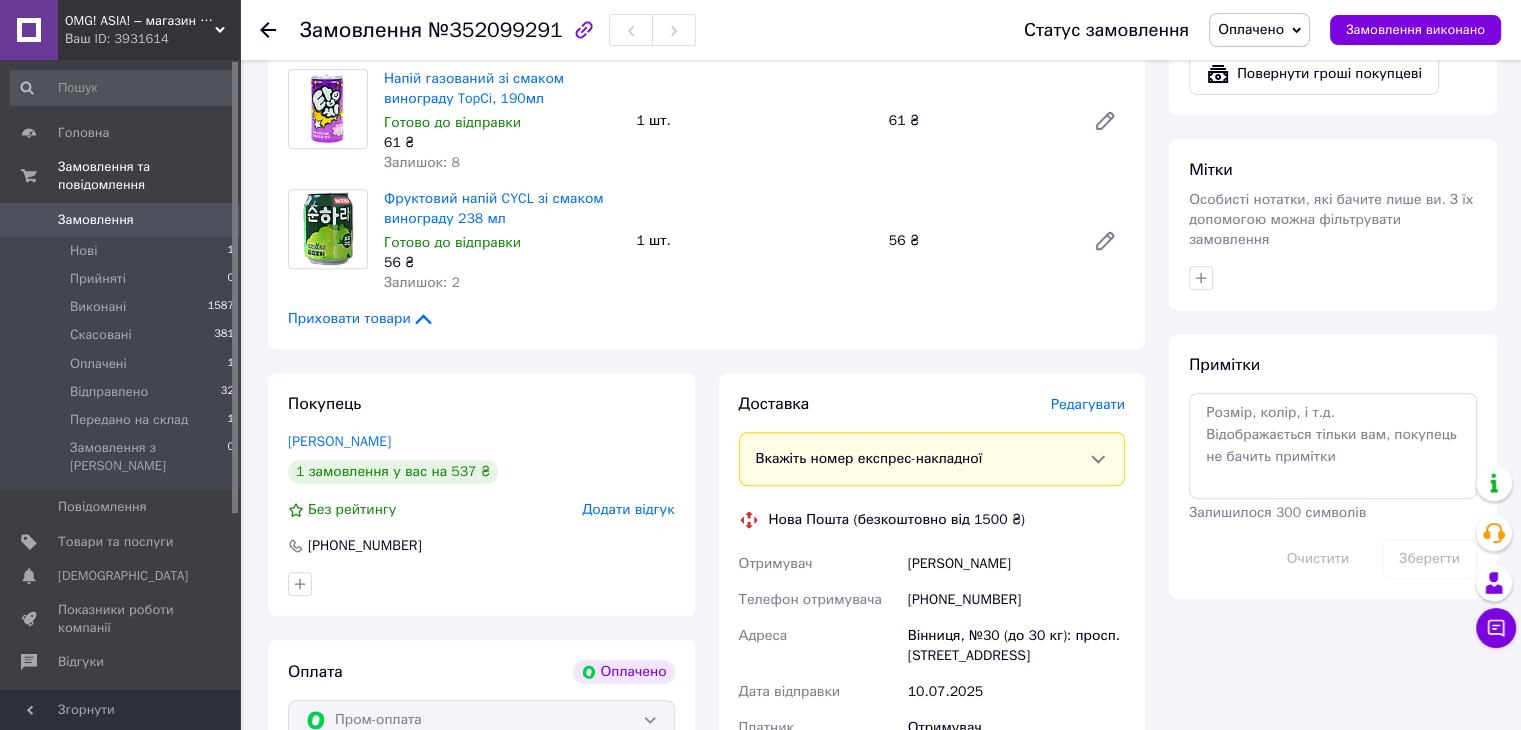 scroll, scrollTop: 1082, scrollLeft: 0, axis: vertical 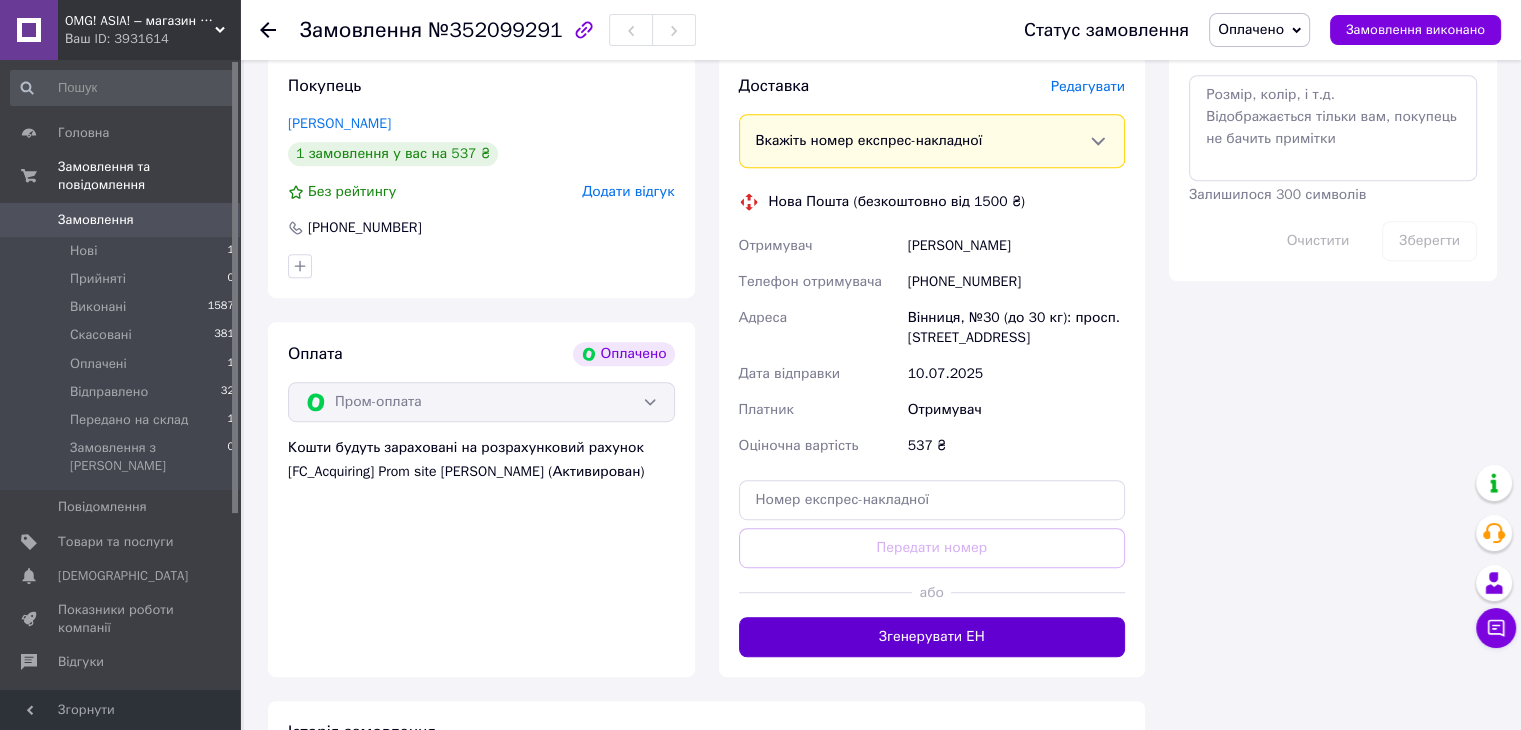 click on "Згенерувати ЕН" at bounding box center [932, 637] 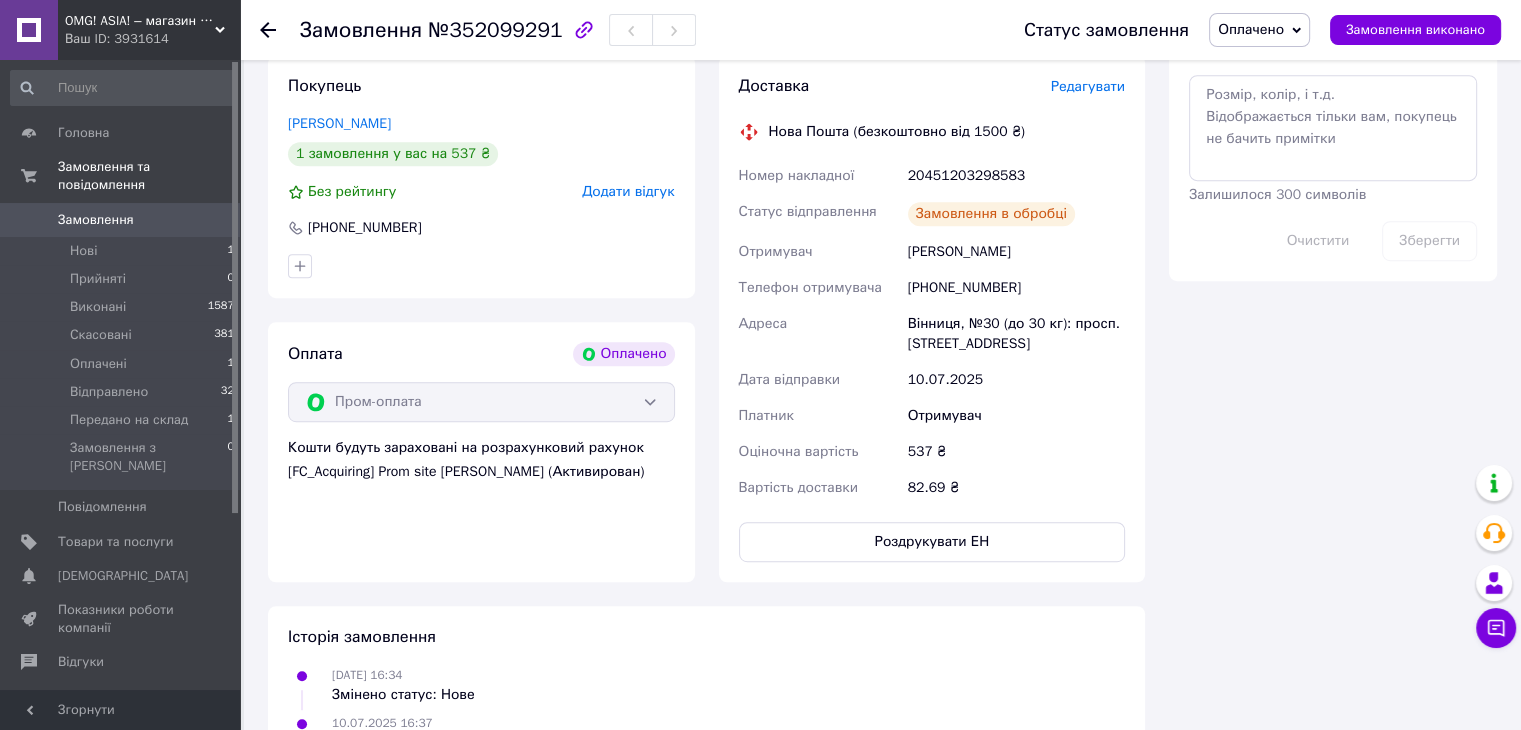 click on "Оплачено" at bounding box center (1251, 29) 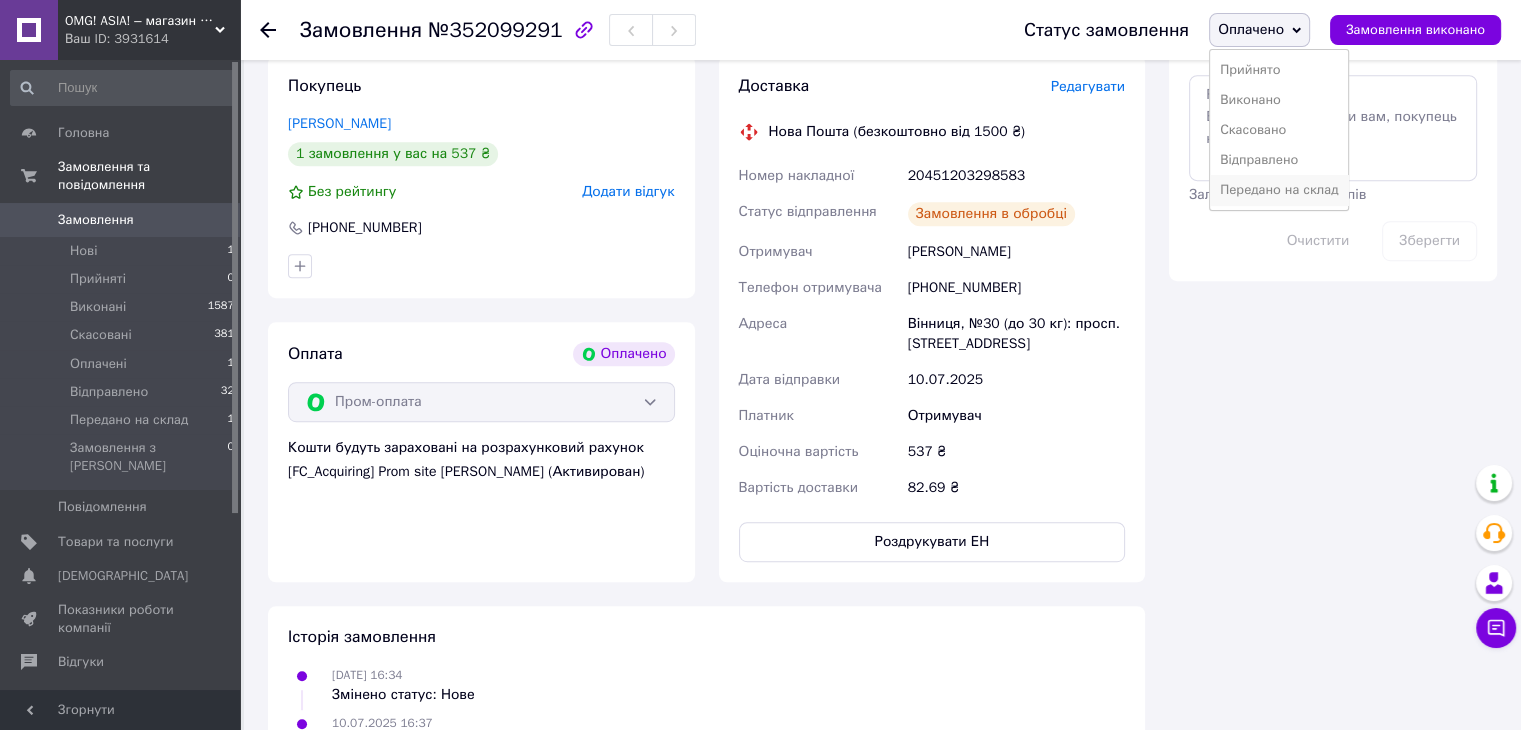 click on "Передано на склад" at bounding box center (1279, 190) 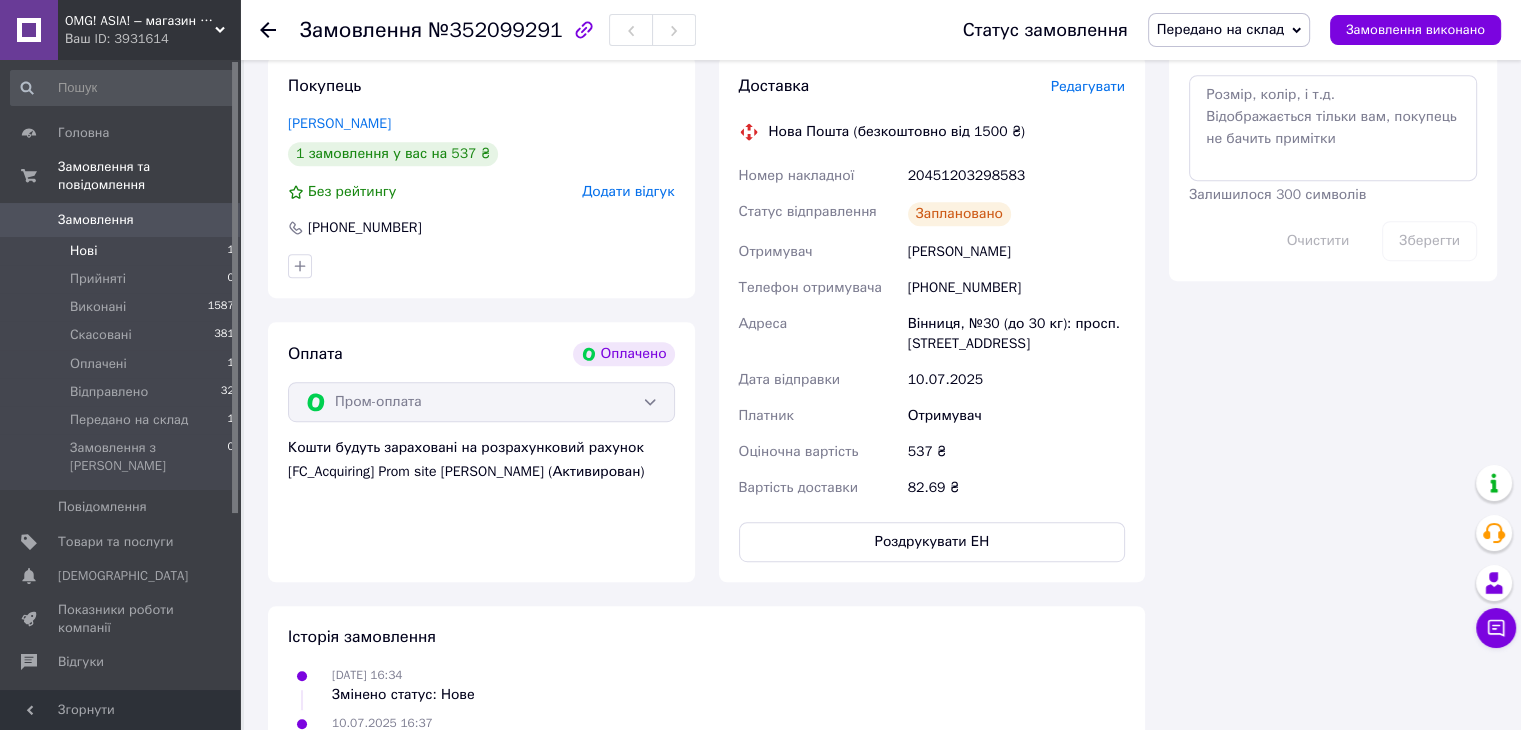 click on "Нові 1" at bounding box center (123, 251) 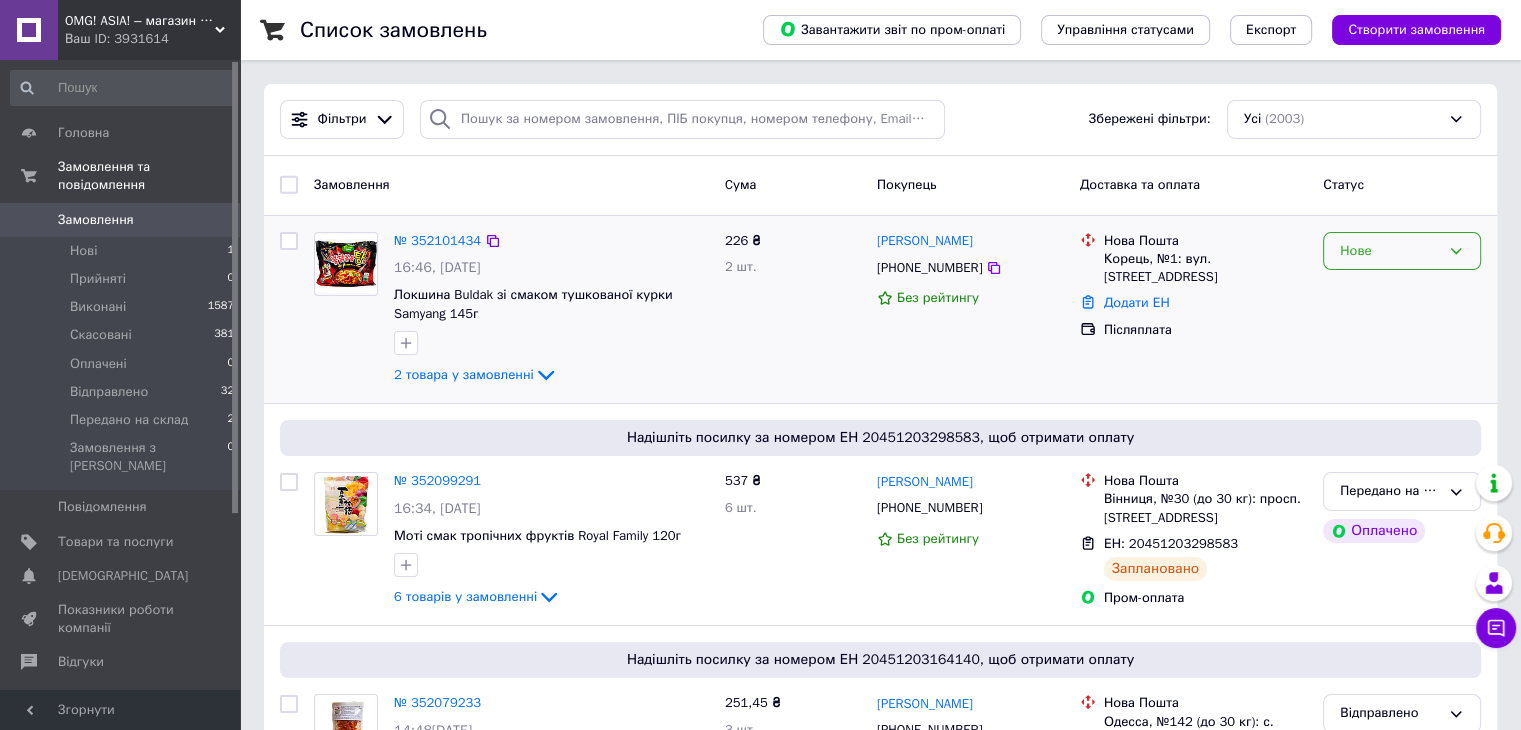 click on "Нове" at bounding box center (1402, 251) 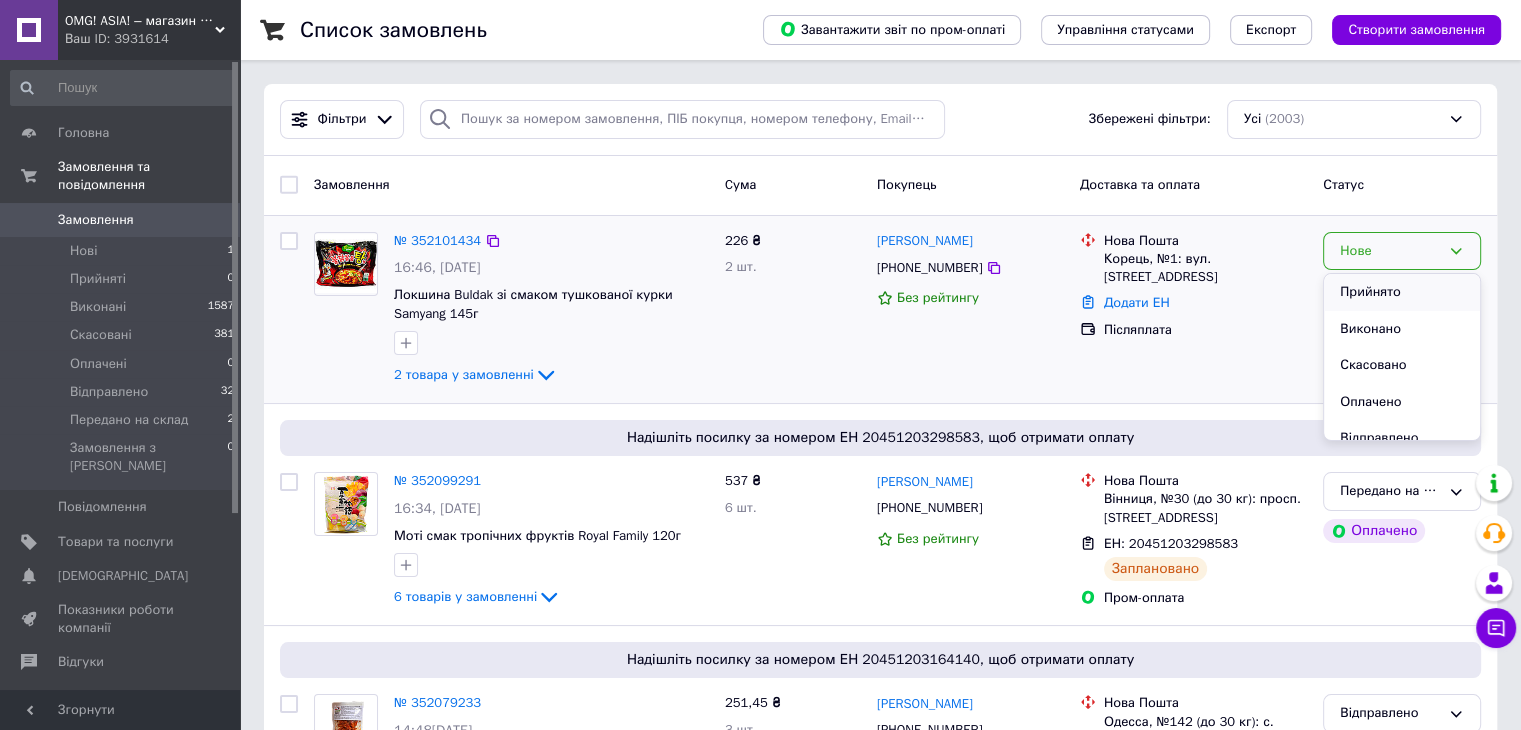 click on "Прийнято" at bounding box center [1402, 292] 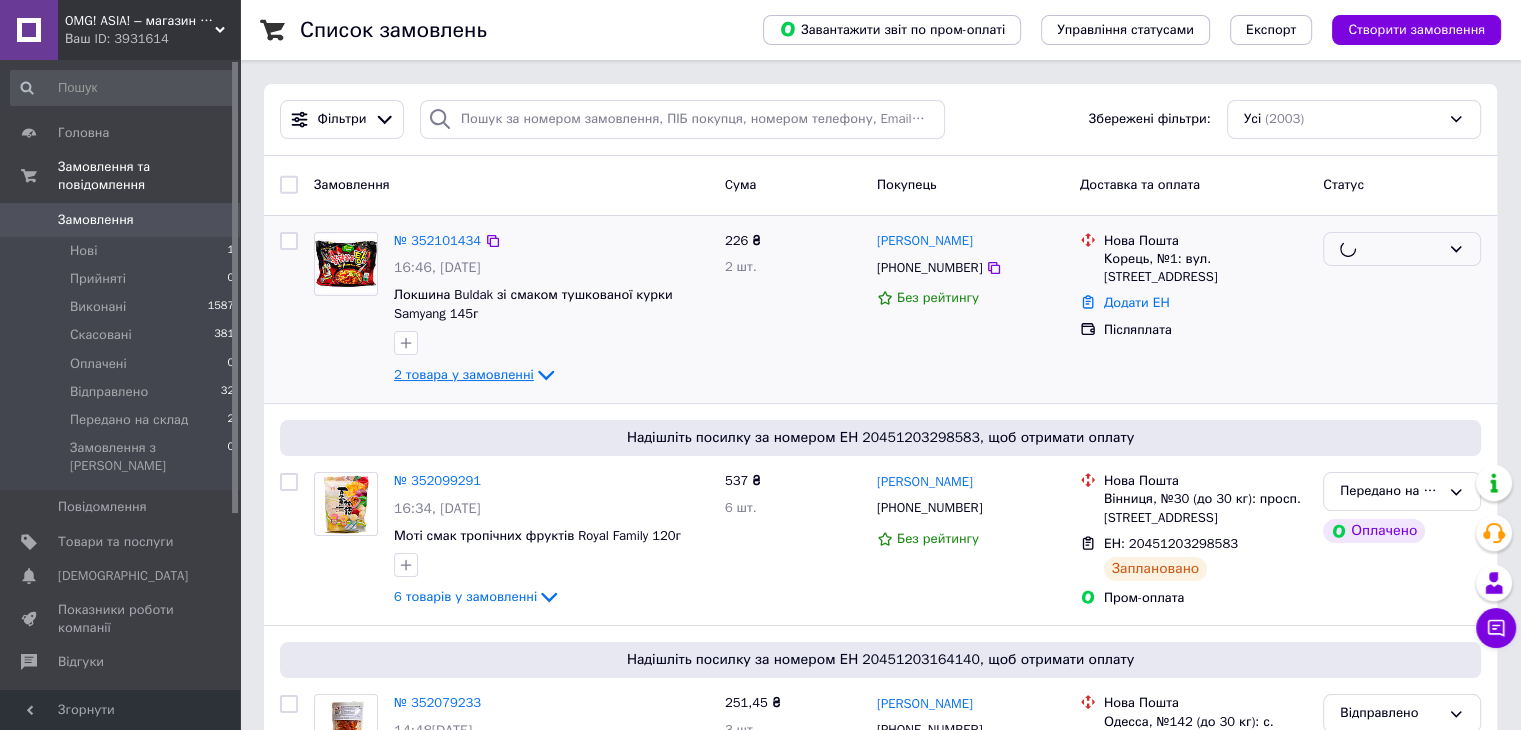 click on "2 товара у замовленні" at bounding box center [464, 374] 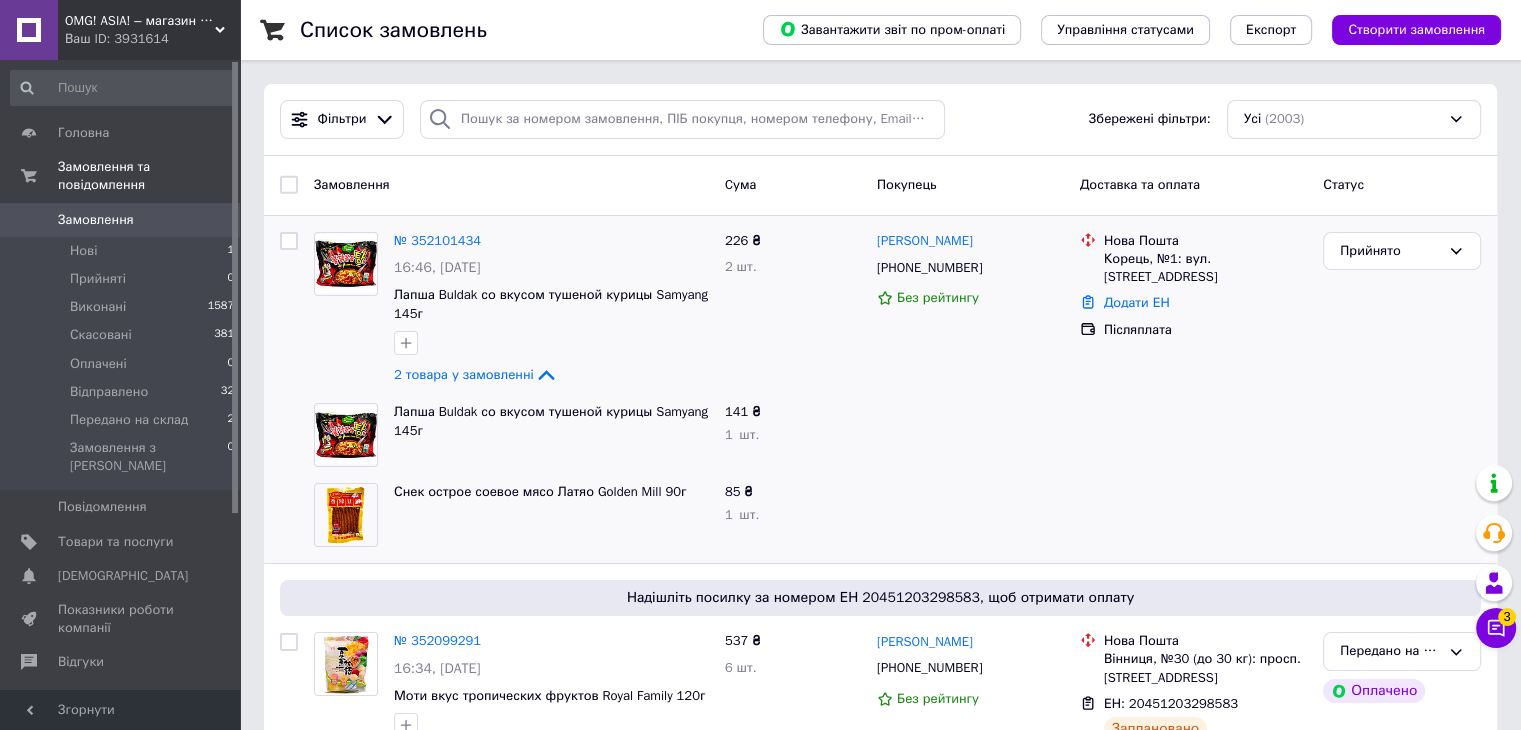 click 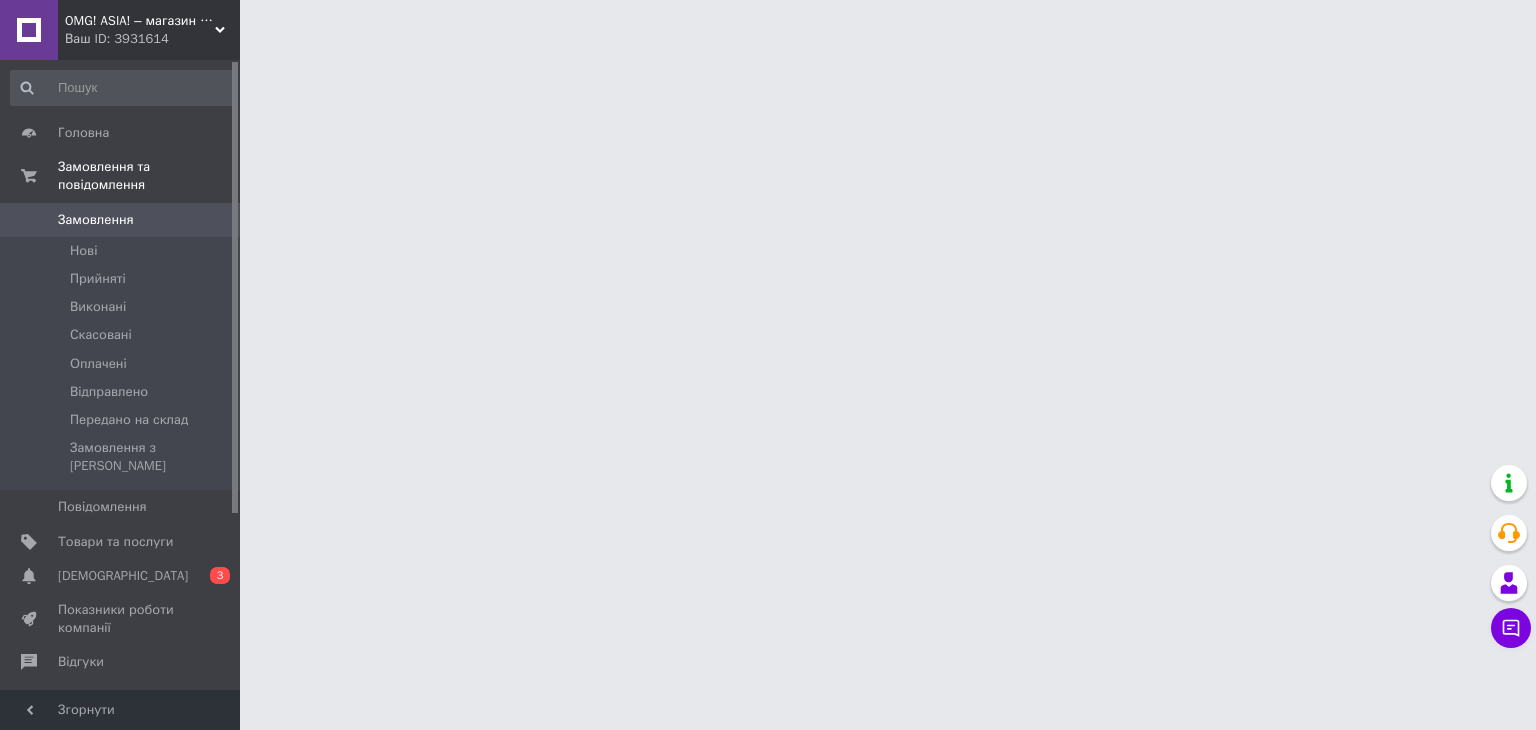 scroll, scrollTop: 0, scrollLeft: 0, axis: both 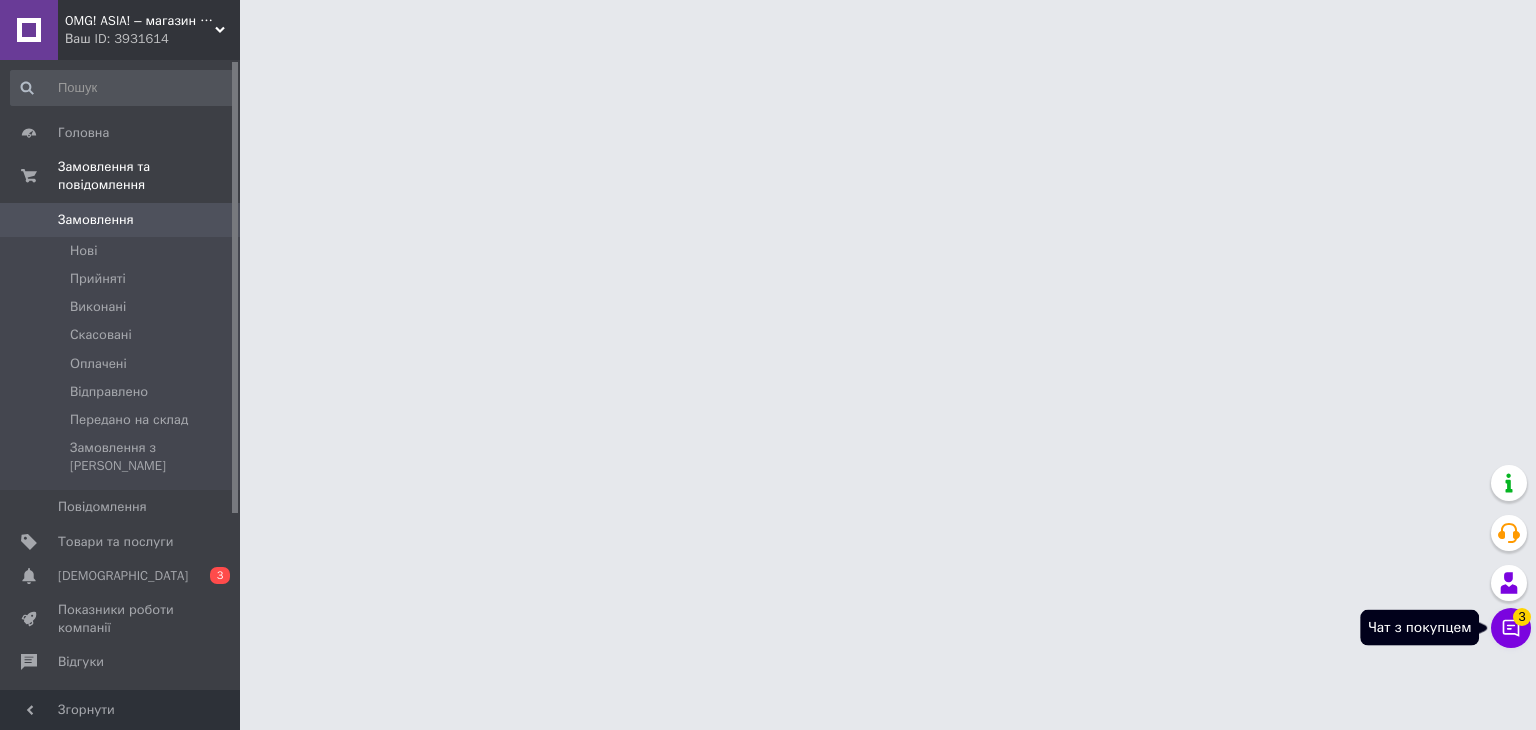 click 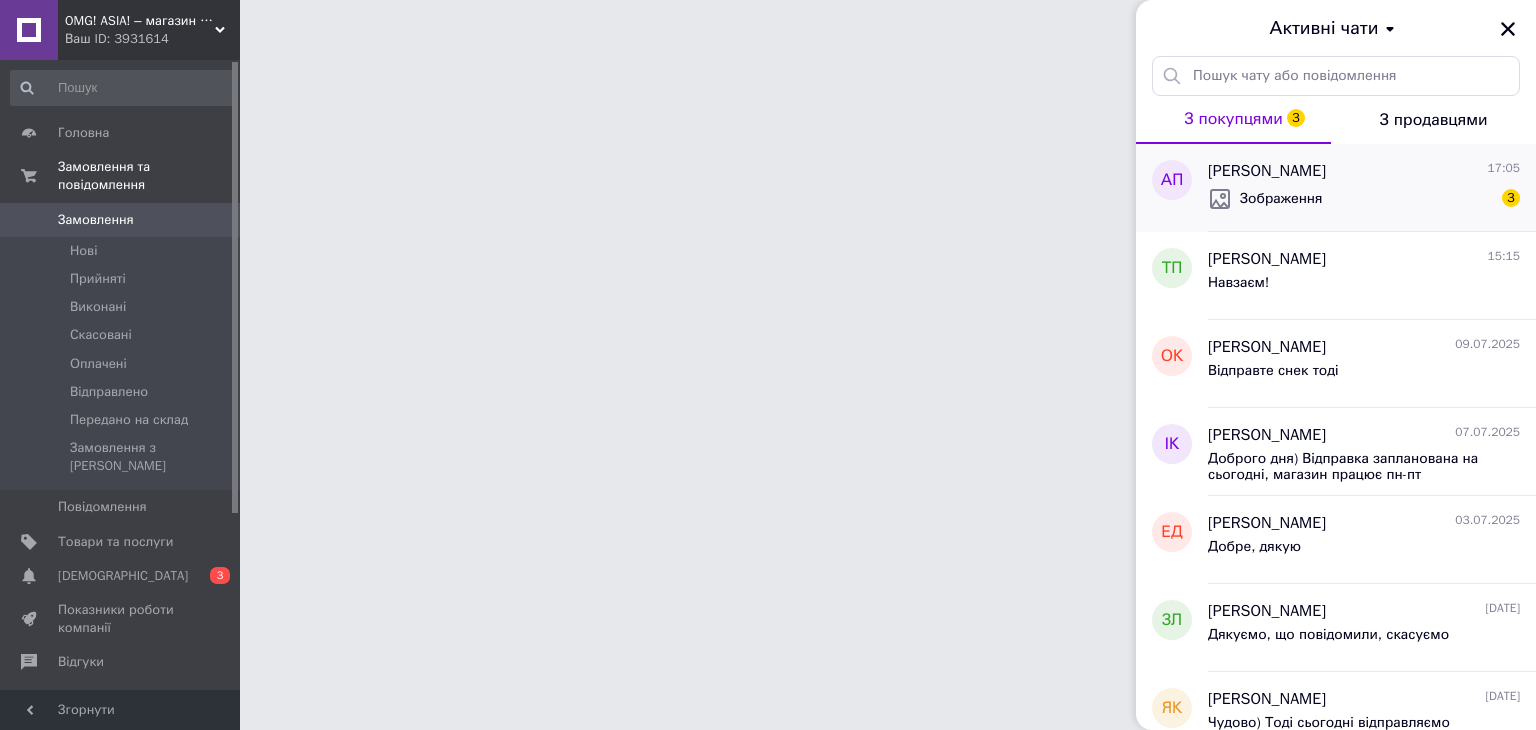 click on "[PERSON_NAME]" at bounding box center [1267, 171] 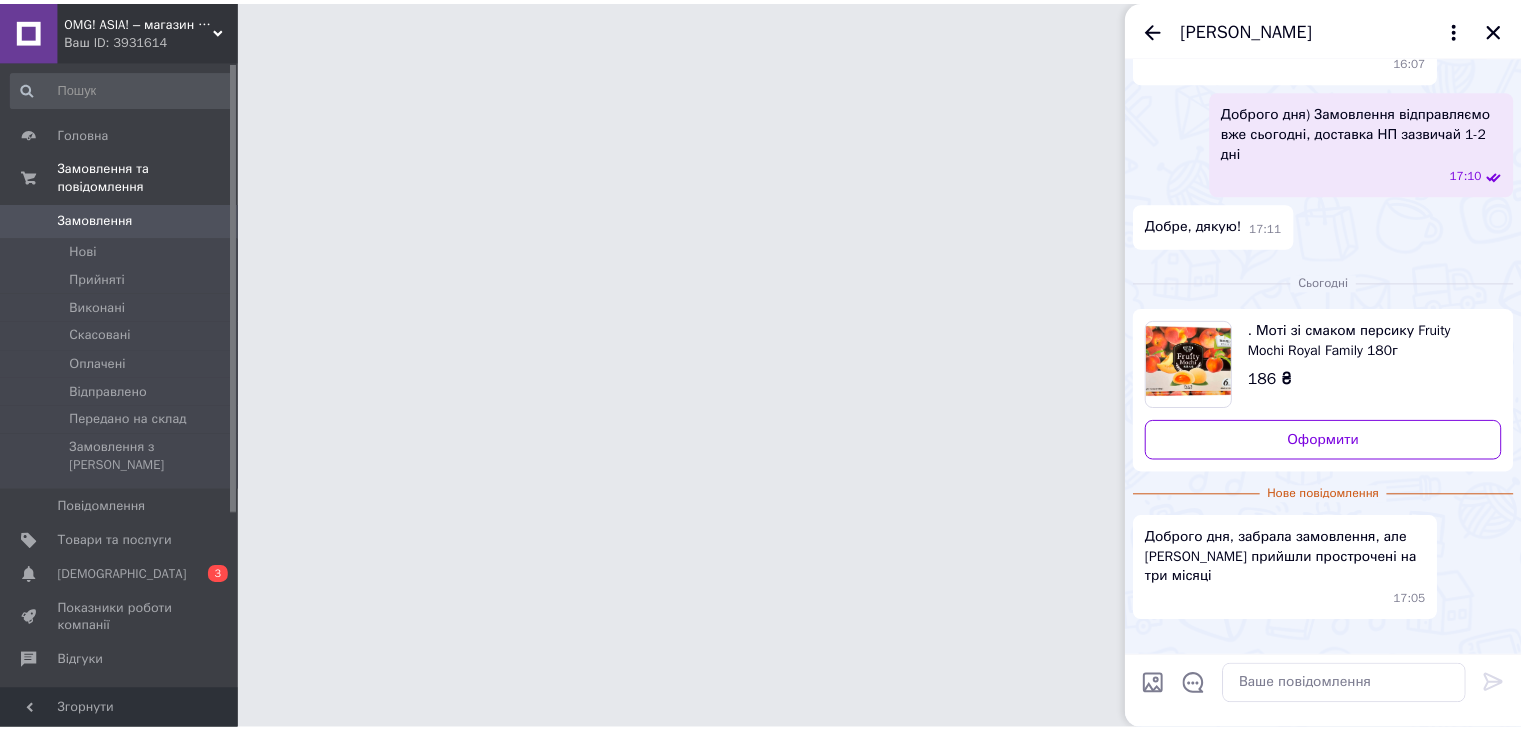 scroll, scrollTop: 646, scrollLeft: 0, axis: vertical 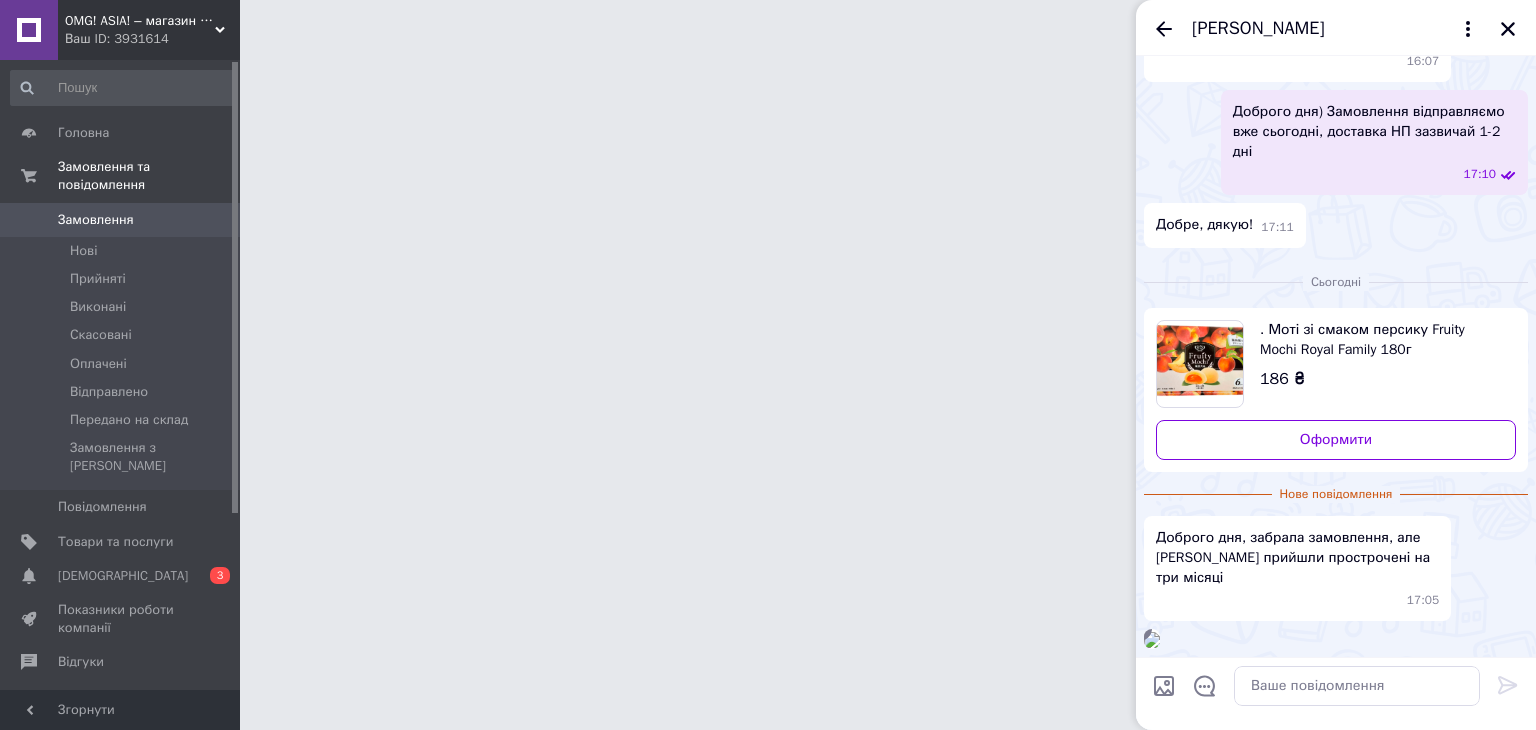 click at bounding box center (1152, 640) 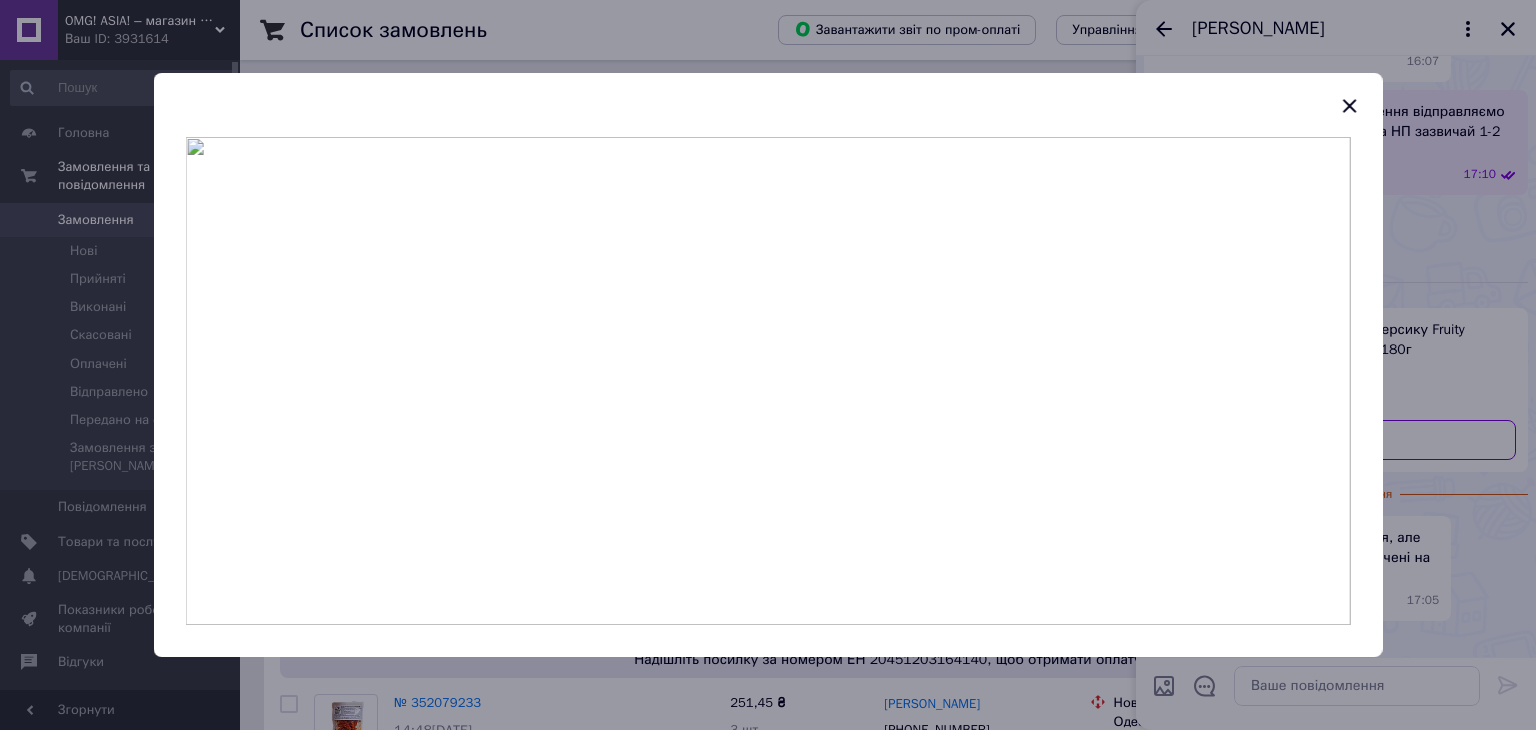 click at bounding box center (768, 365) 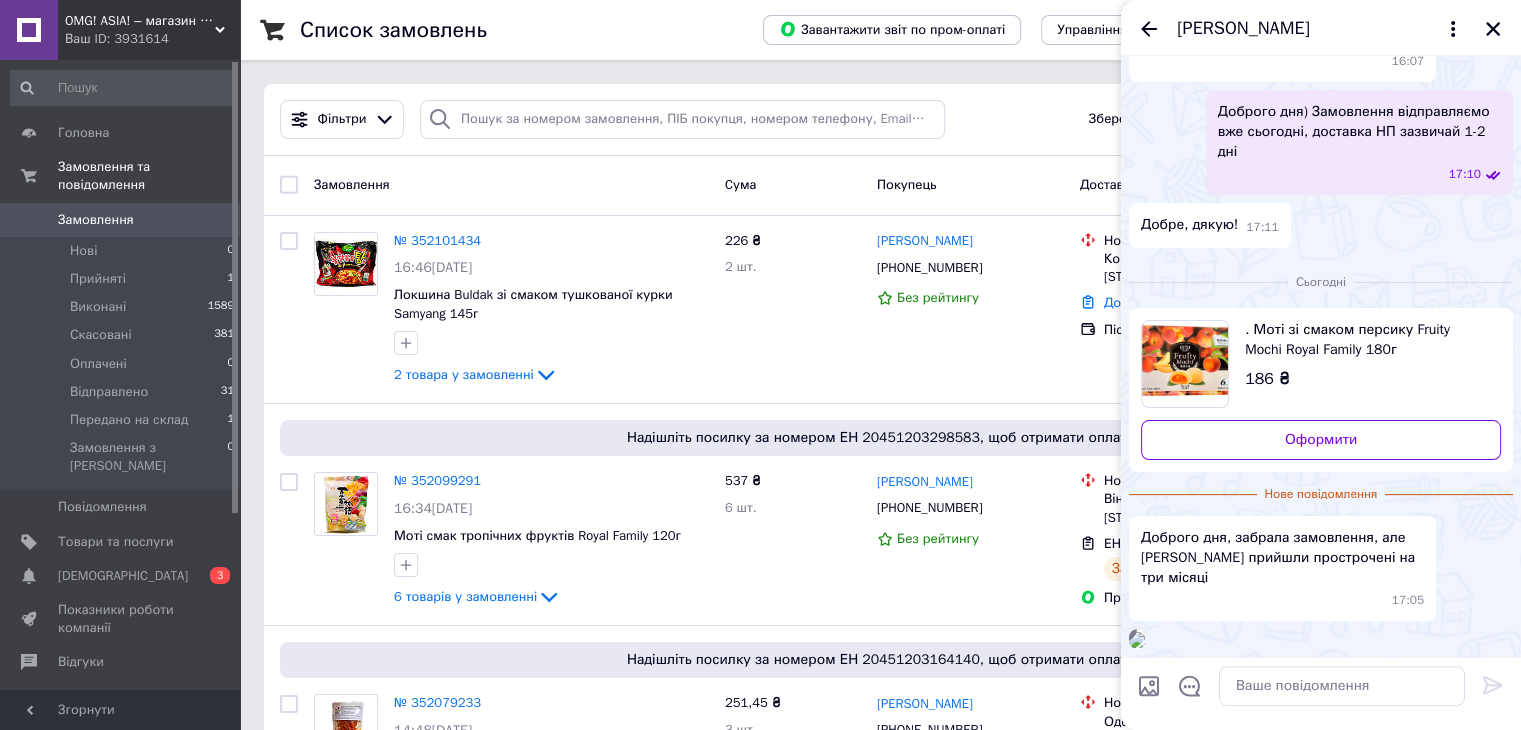 scroll, scrollTop: 646, scrollLeft: 0, axis: vertical 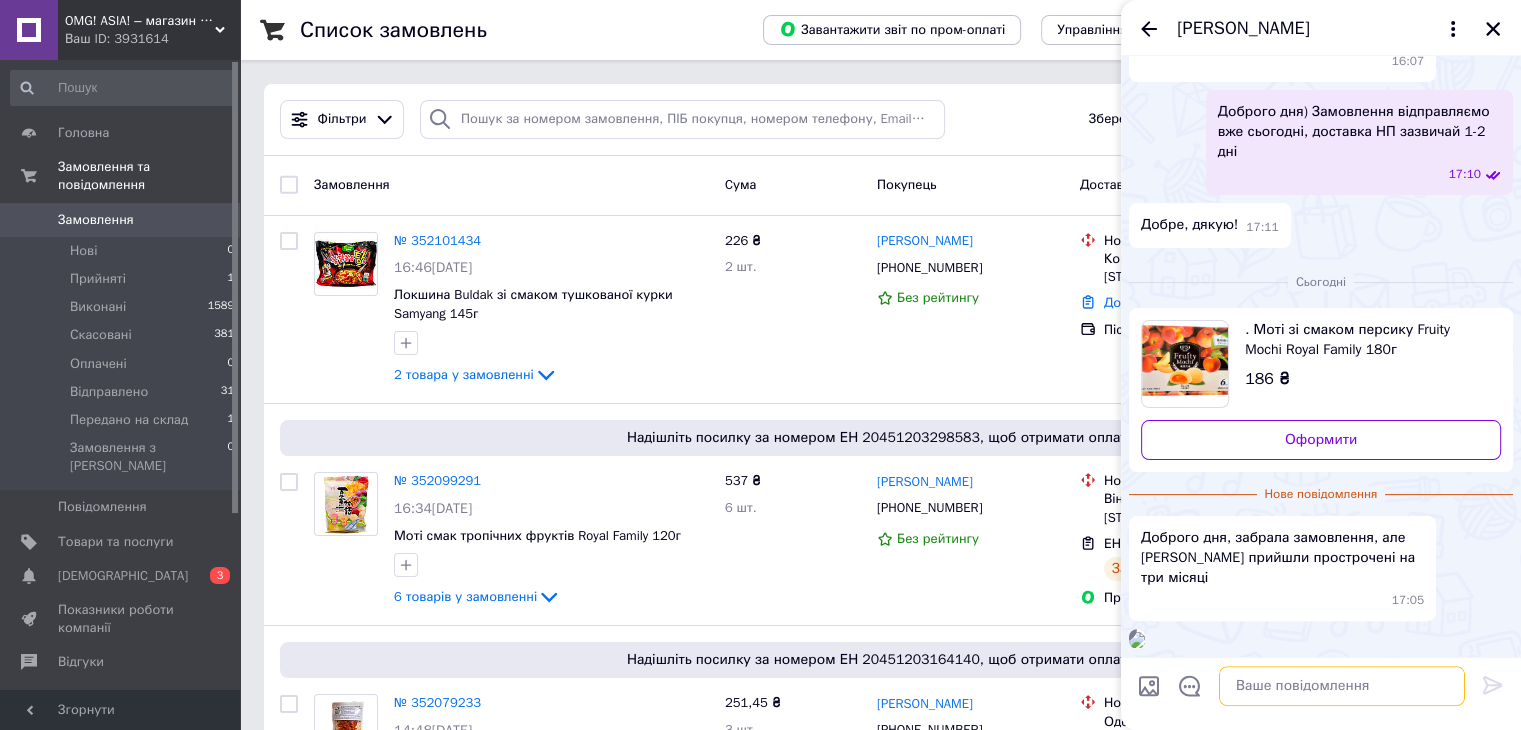 click at bounding box center (1342, 686) 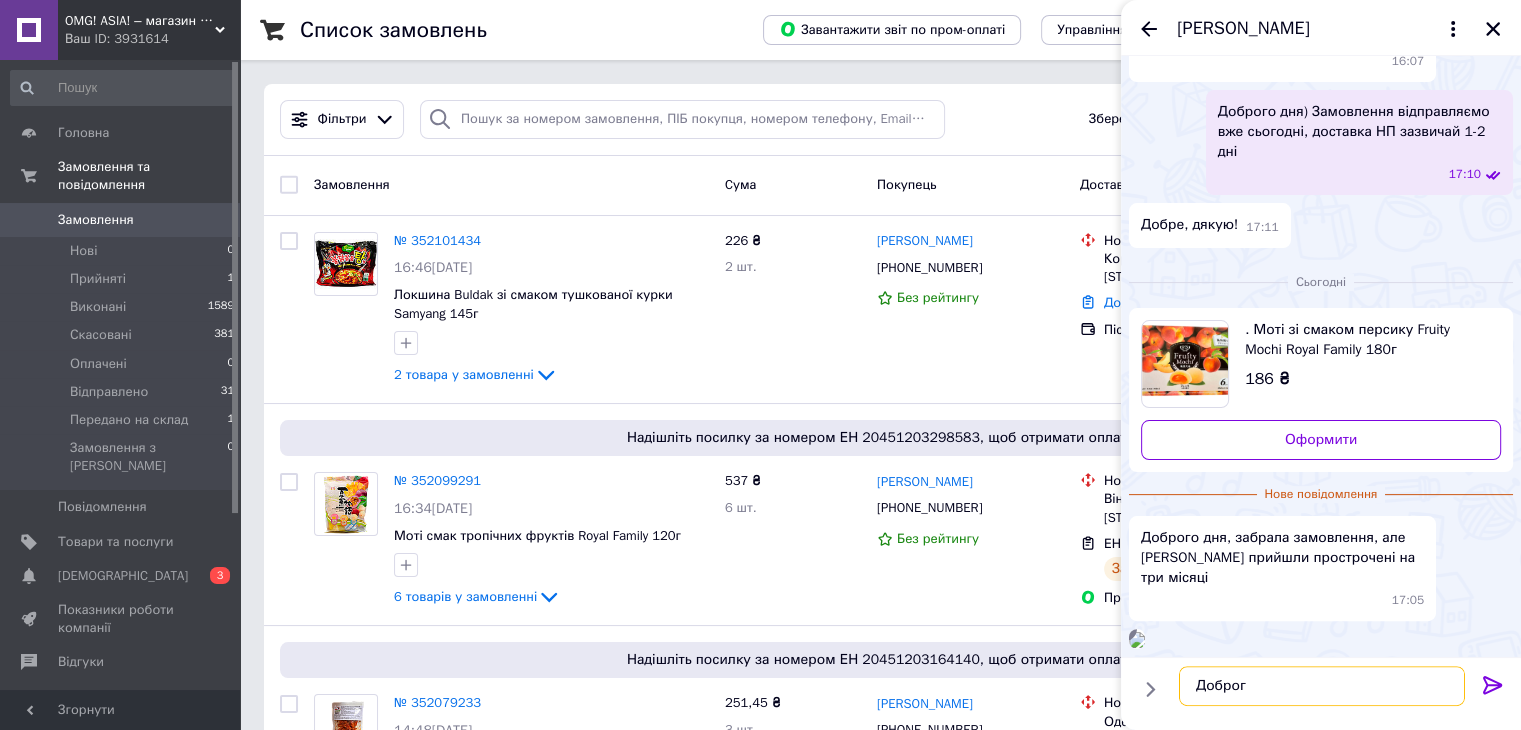 scroll, scrollTop: 647, scrollLeft: 0, axis: vertical 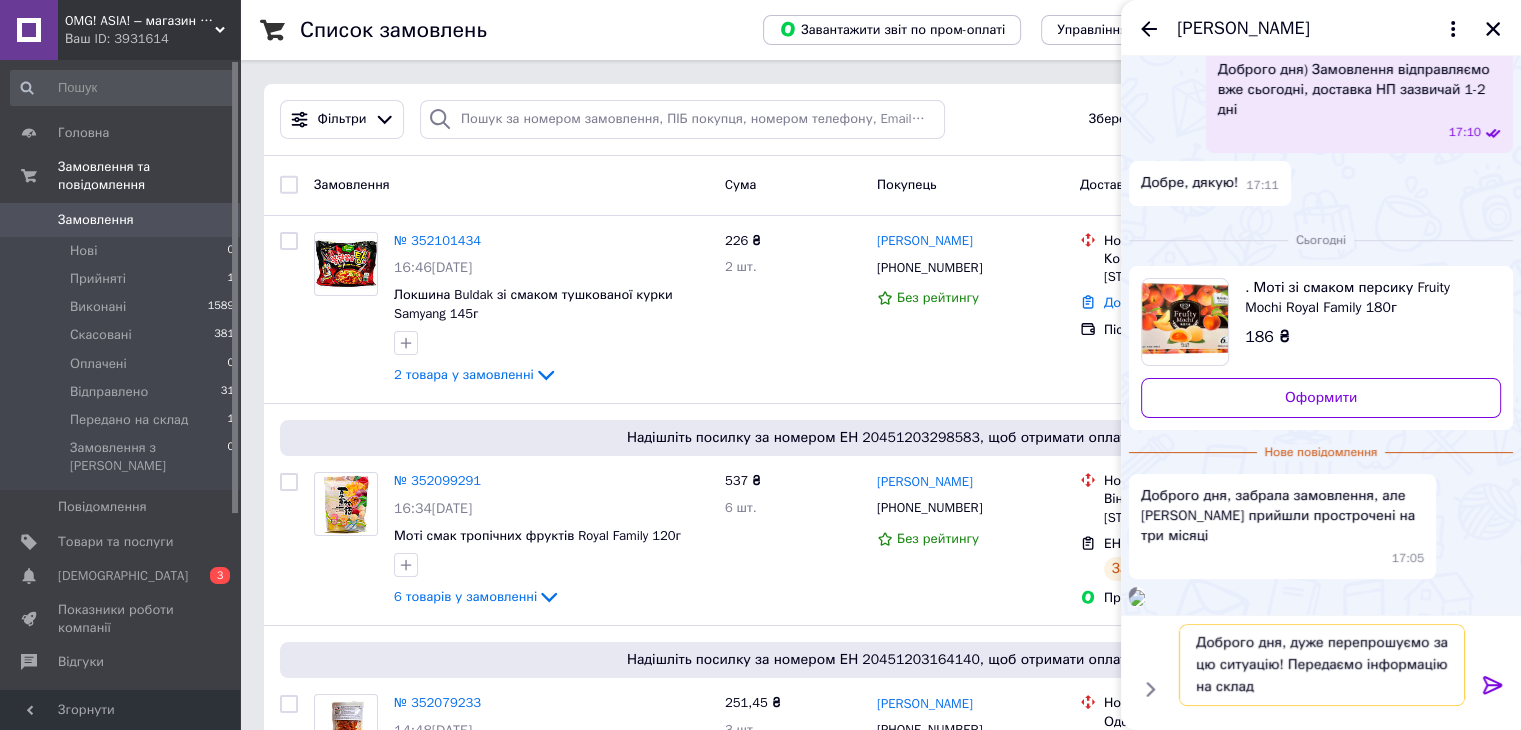 type on "Доброго дня, дуже перепрошуємо за цю ситуацію! Передаємо інформацію на склад." 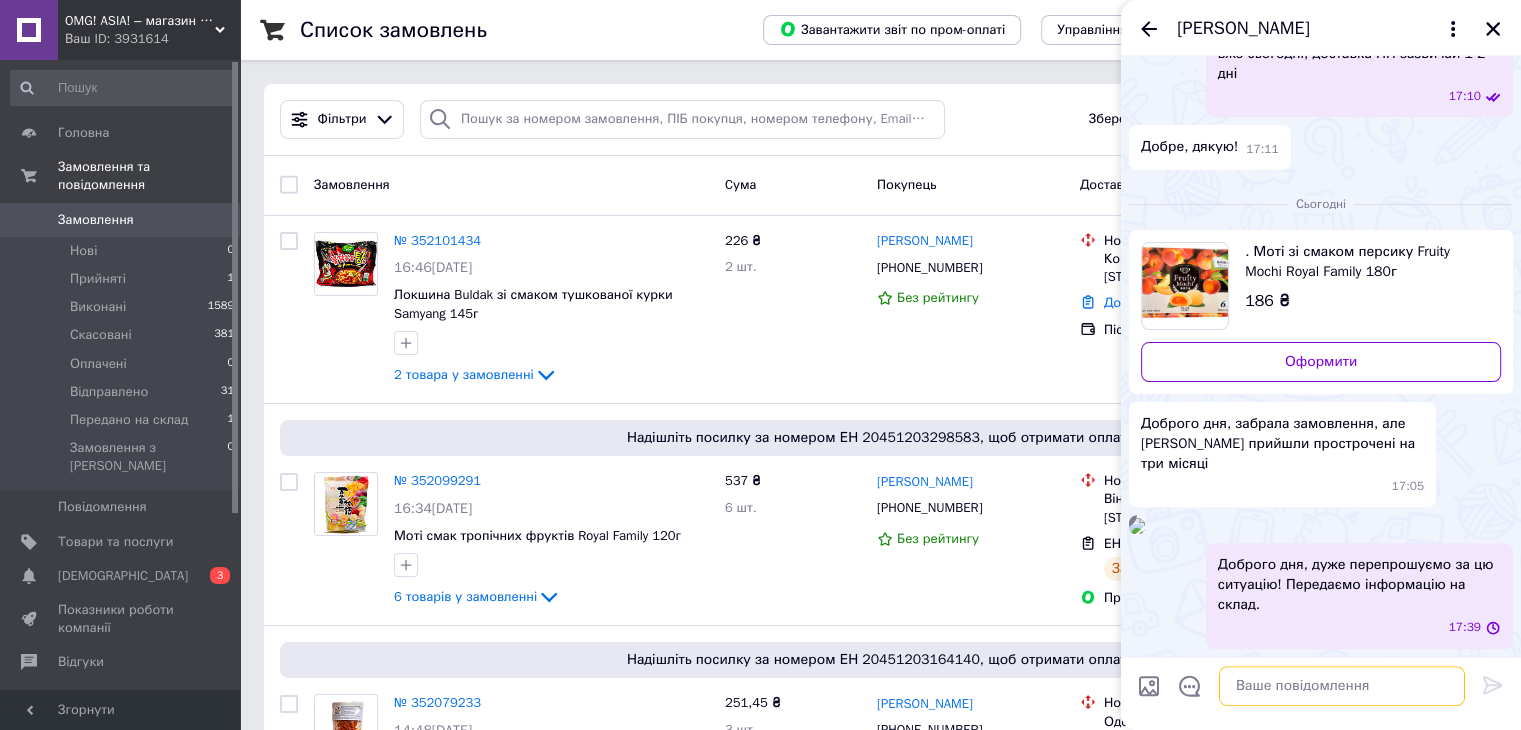 scroll, scrollTop: 0, scrollLeft: 0, axis: both 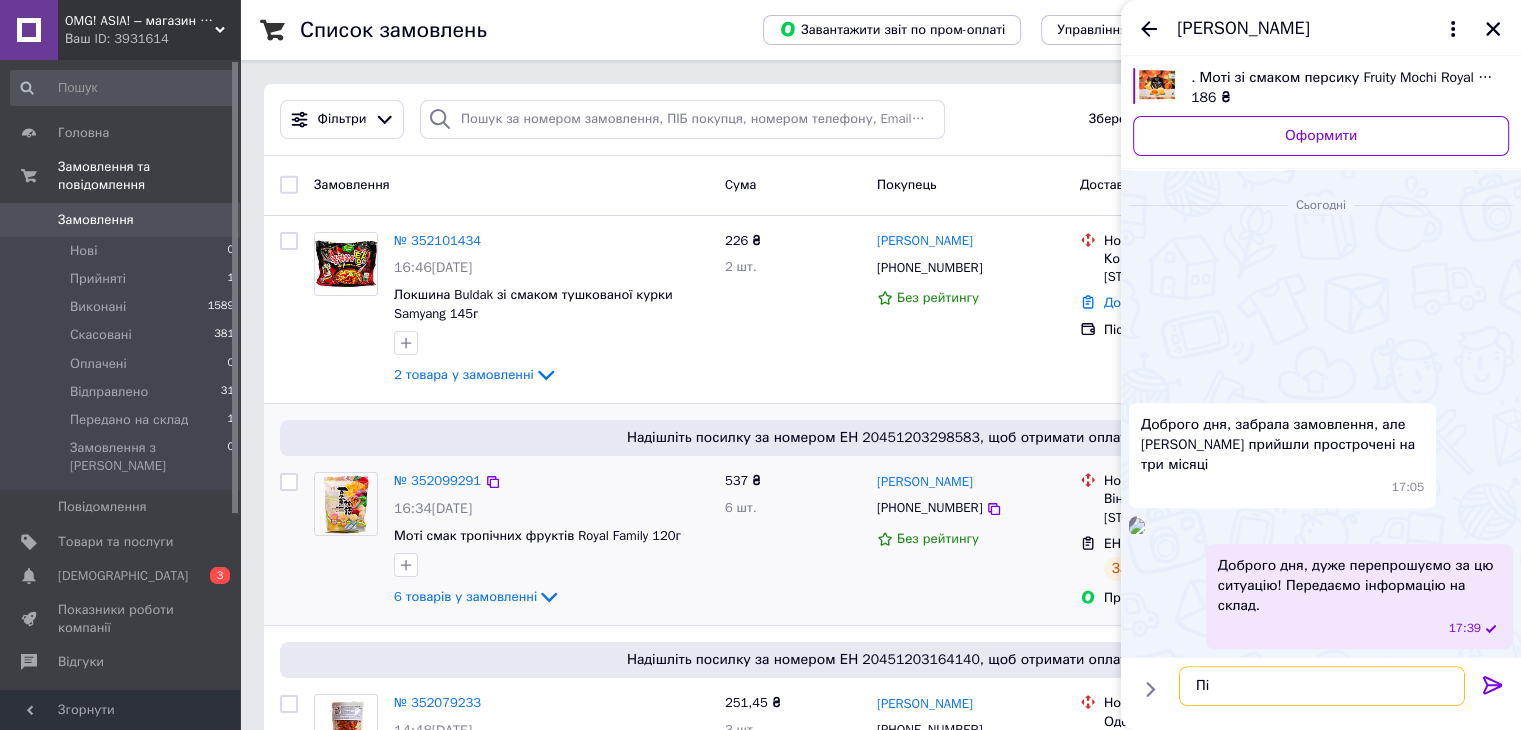 type on "П" 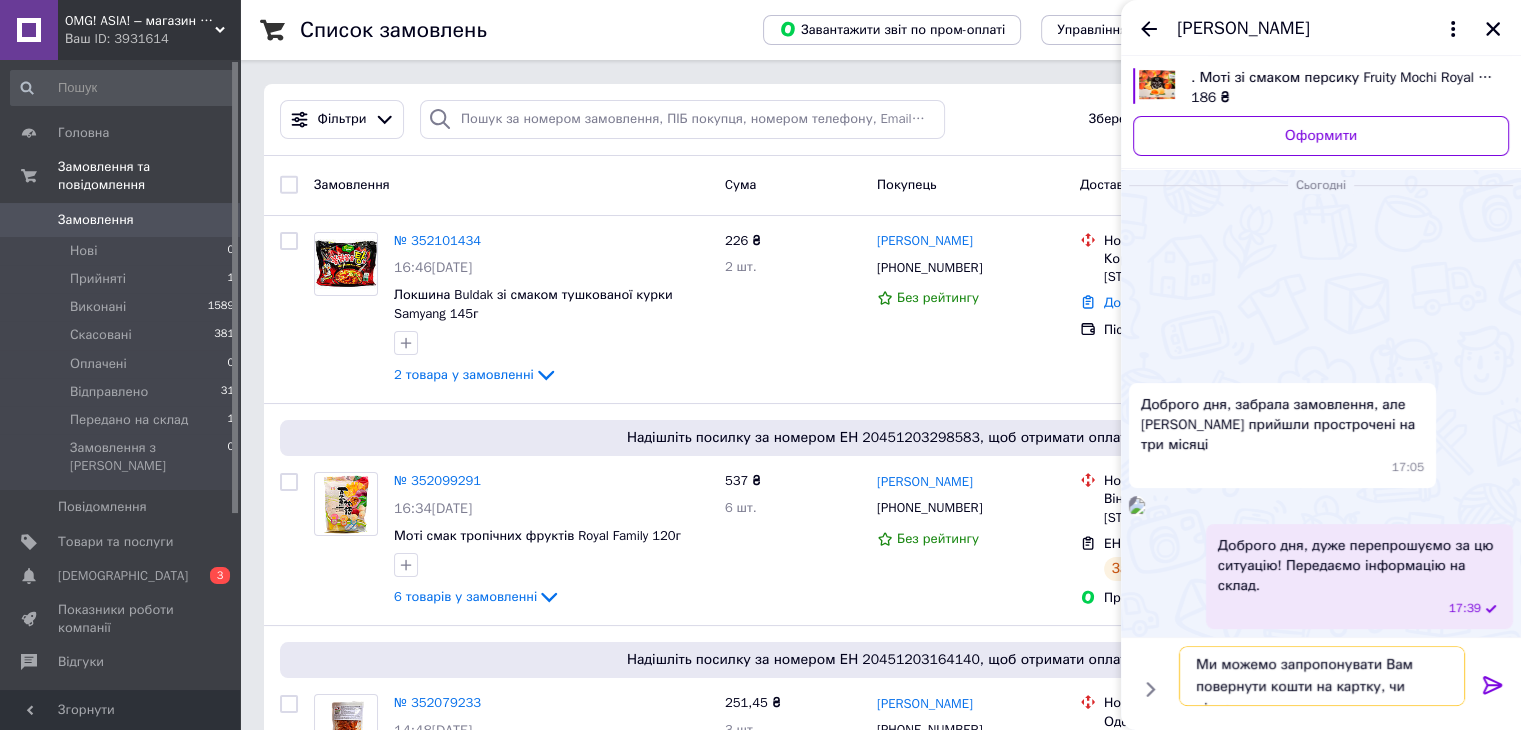scroll, scrollTop: 1, scrollLeft: 0, axis: vertical 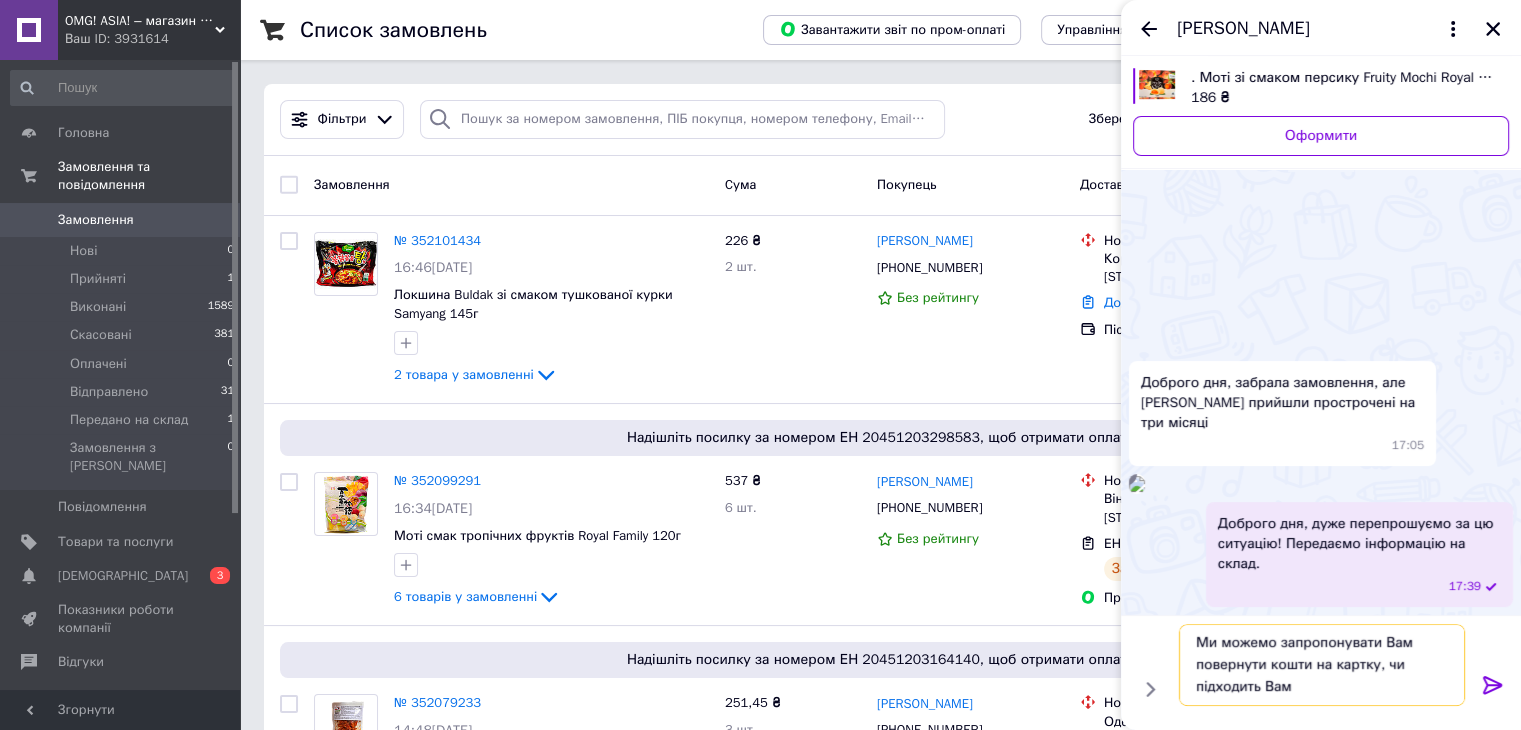 type on "Ми можемо запропонувати Вам повернути кошти на картку, чи підходить Вам?" 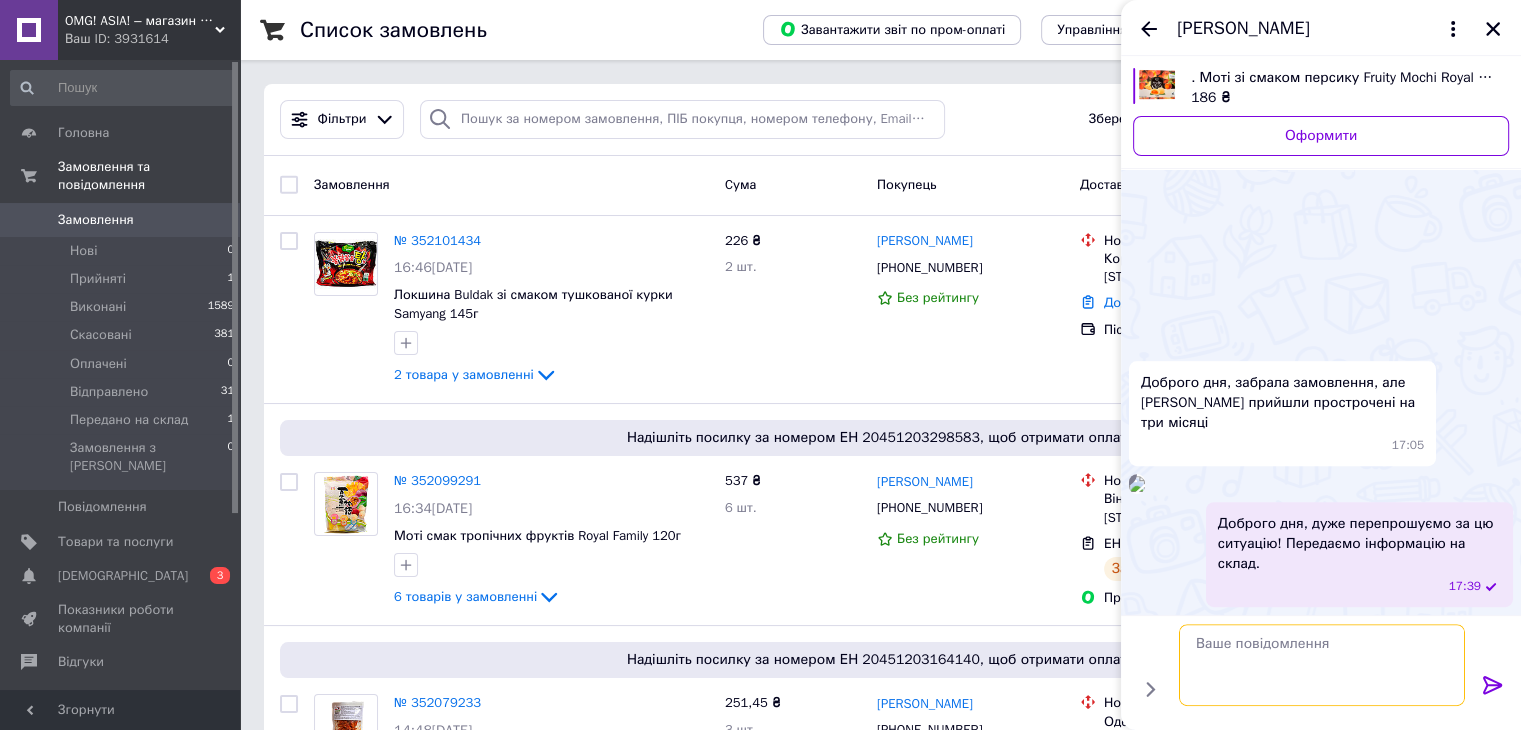 scroll, scrollTop: 0, scrollLeft: 0, axis: both 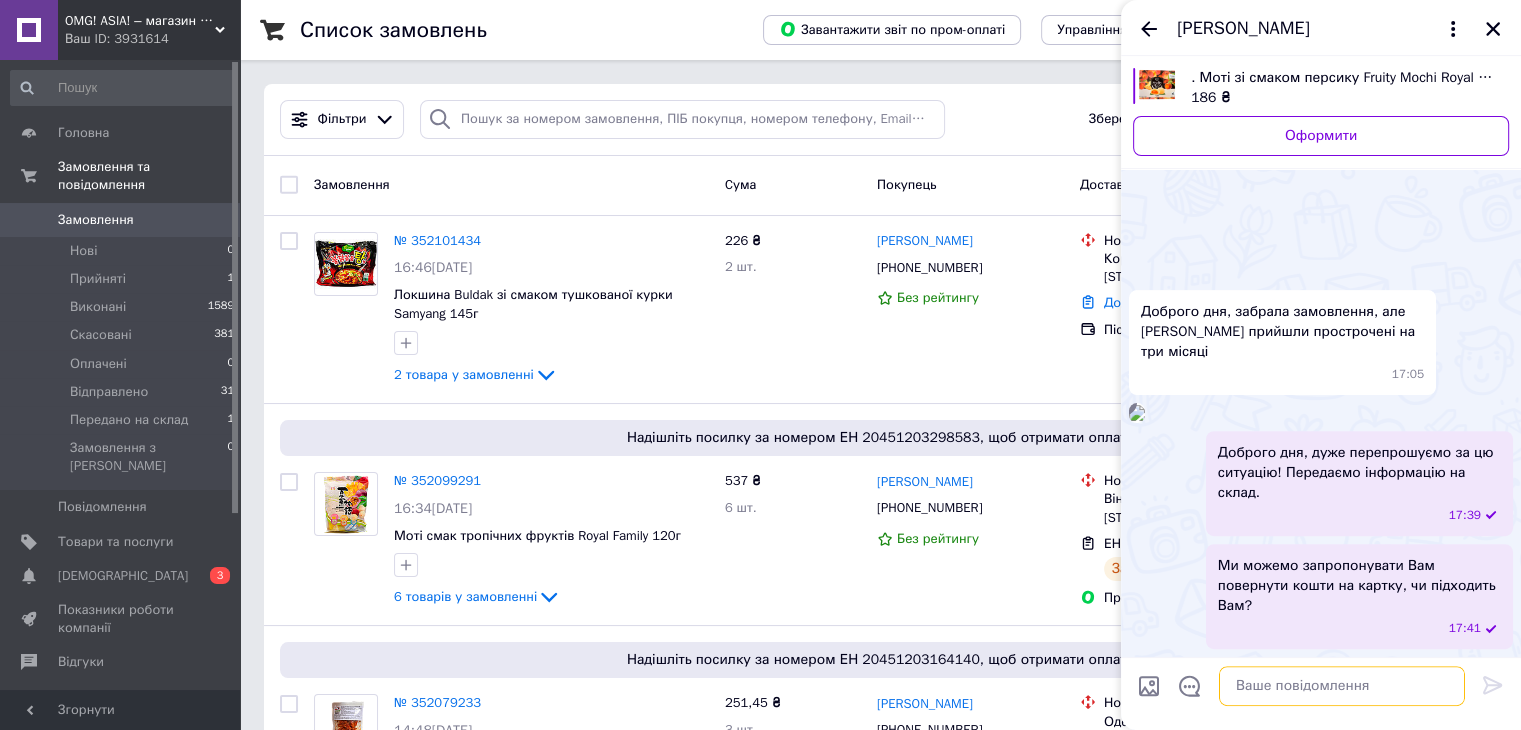 type 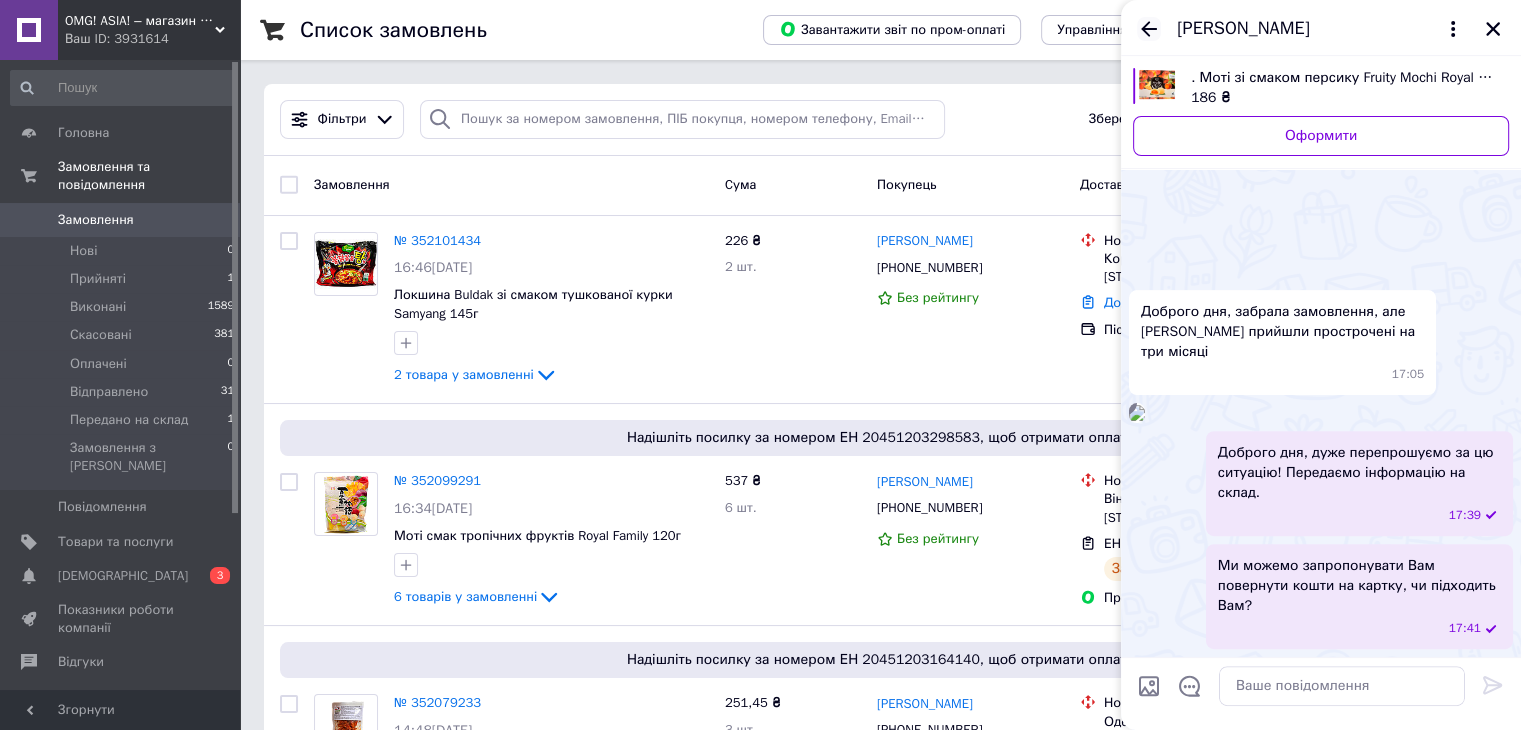 click 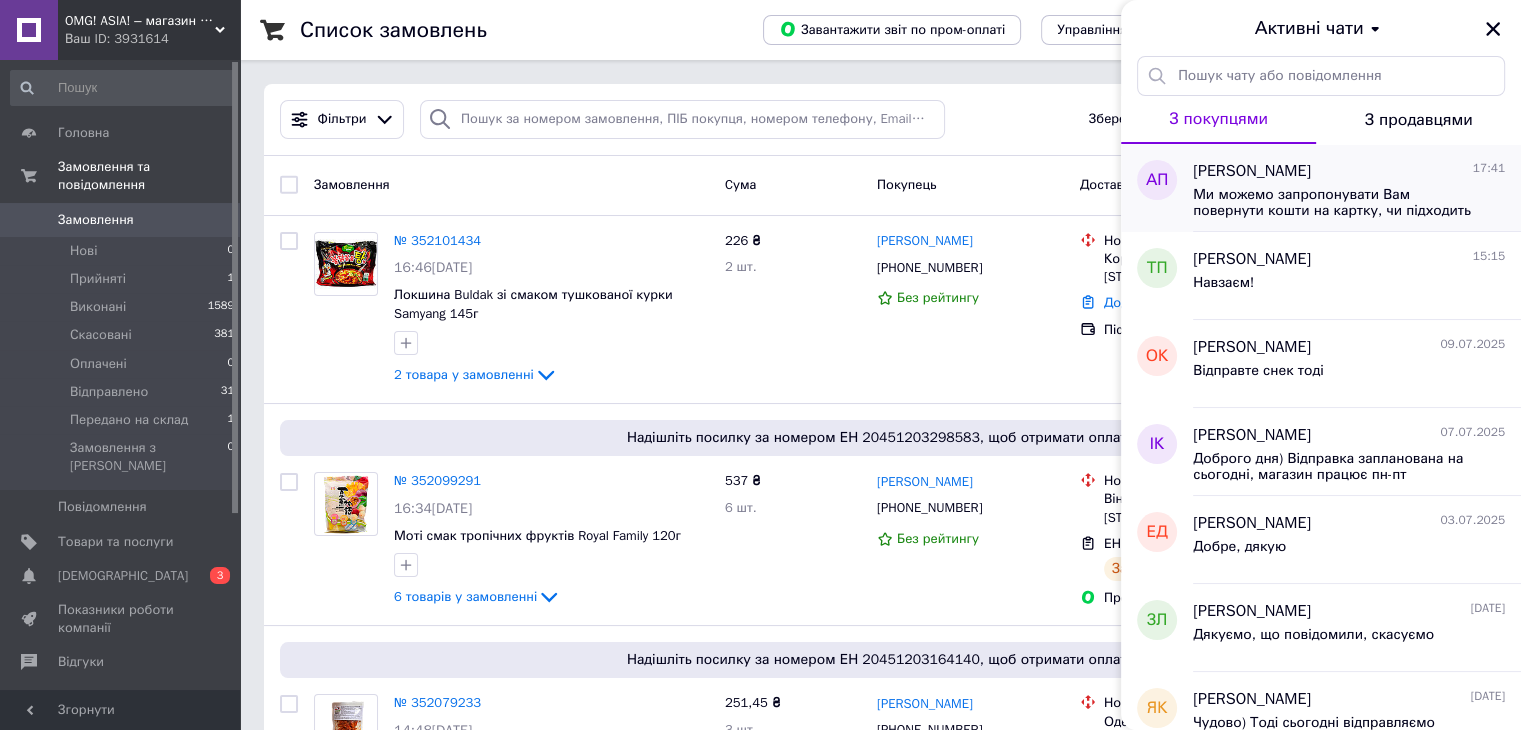 click on "Аліна Пушанко 17:41 Ми можемо запропонувати Вам повернути кошти на картку, чи підходить Вам?" at bounding box center (1357, 188) 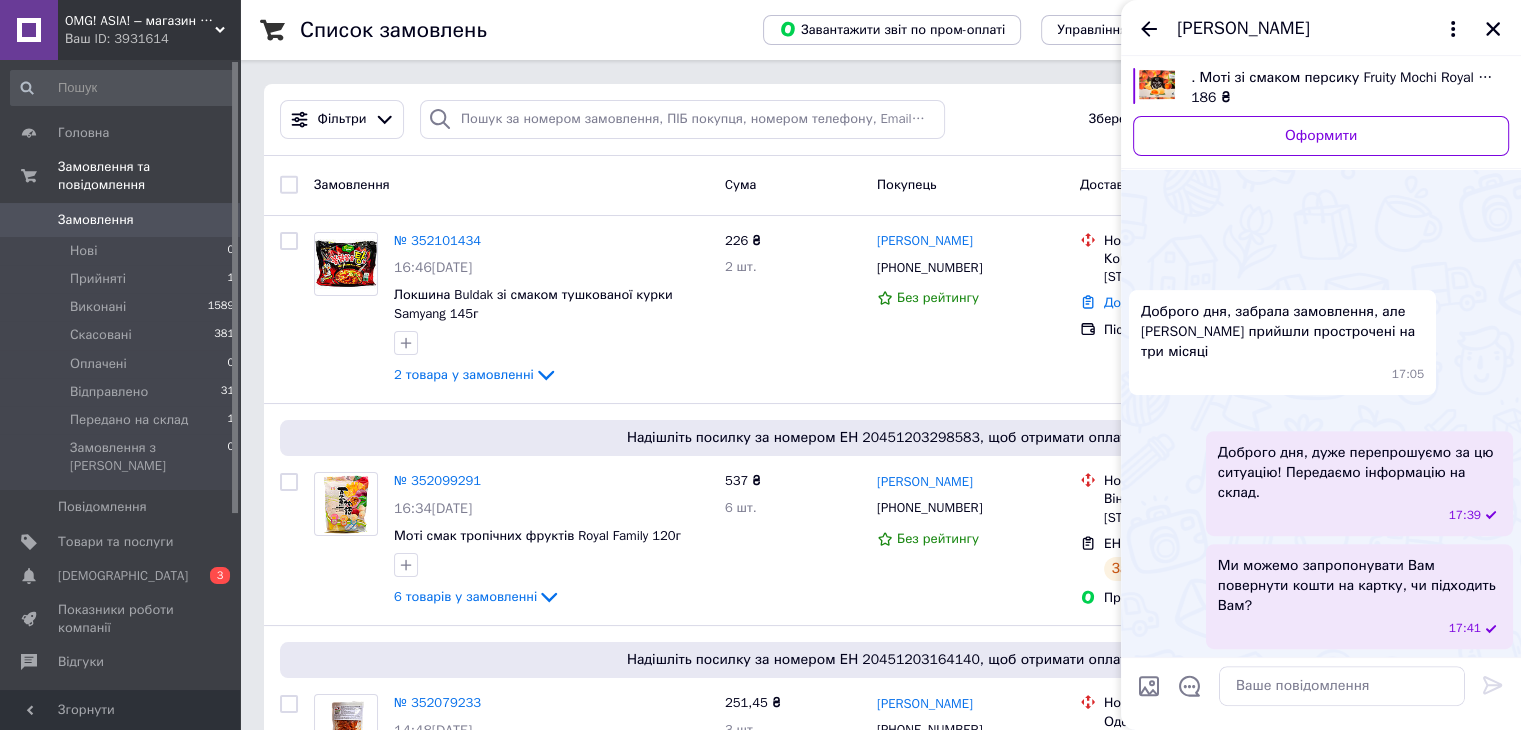 scroll, scrollTop: 792, scrollLeft: 0, axis: vertical 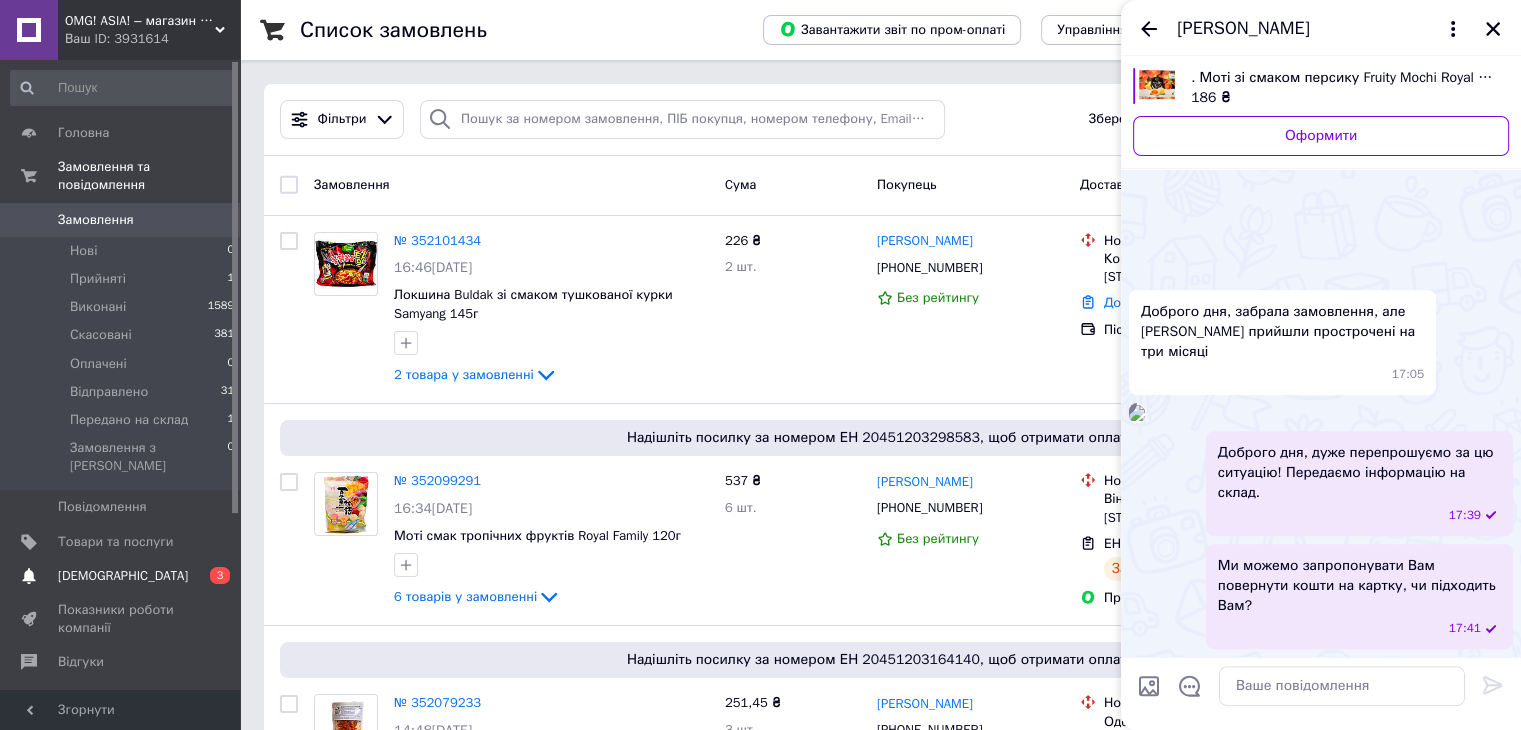 click on "[DEMOGRAPHIC_DATA]" at bounding box center [123, 576] 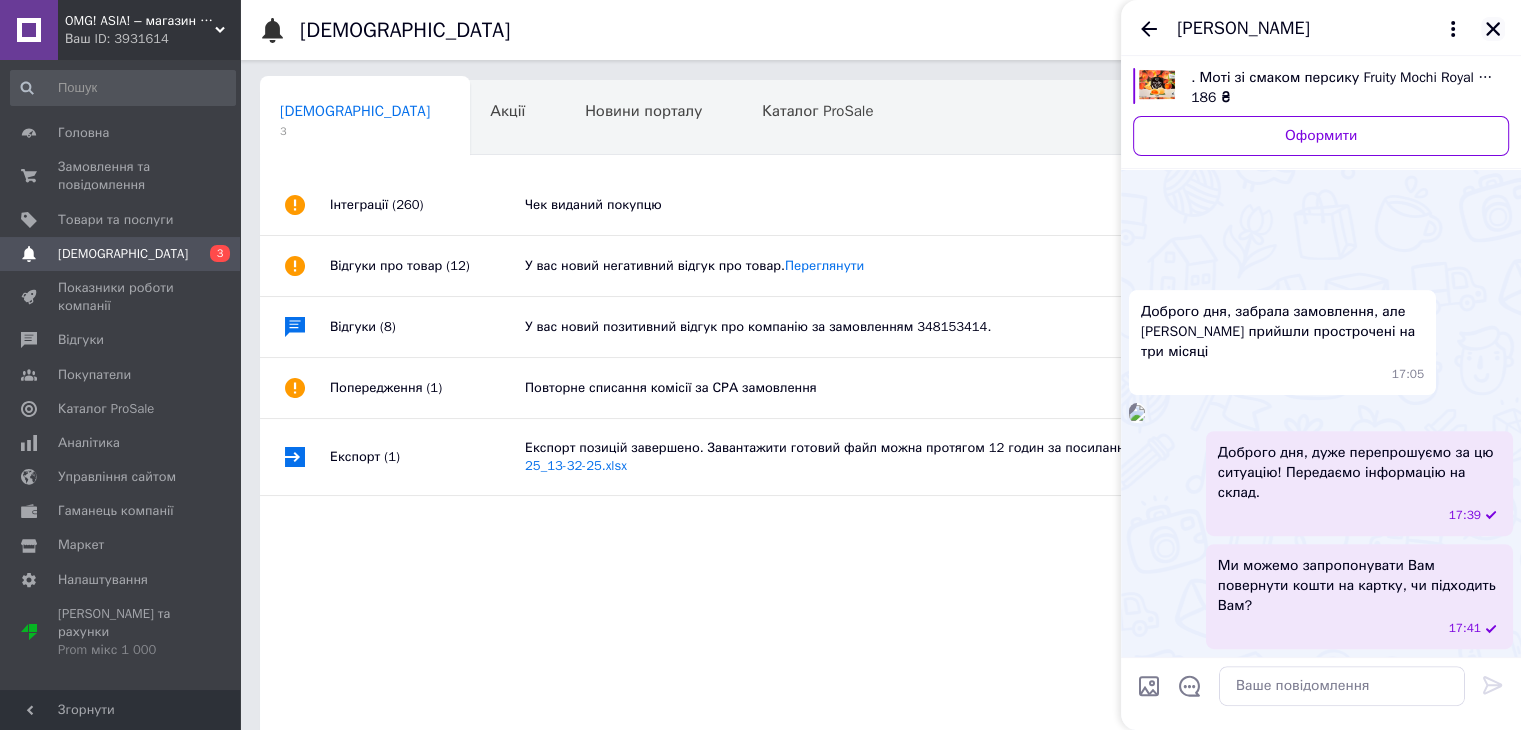 click 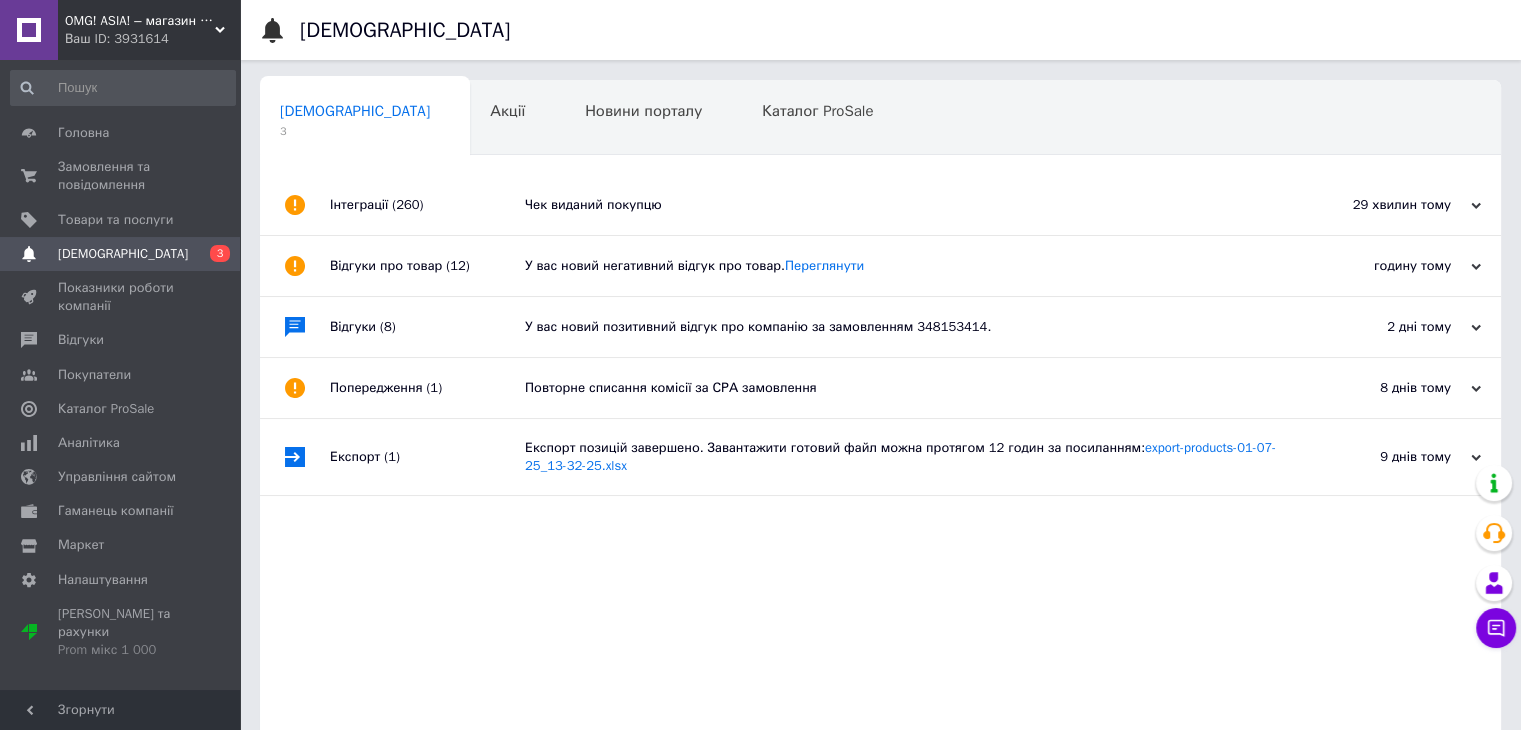 click on "У вас новий негативний відгук про товар.  Переглянути" at bounding box center (903, 266) 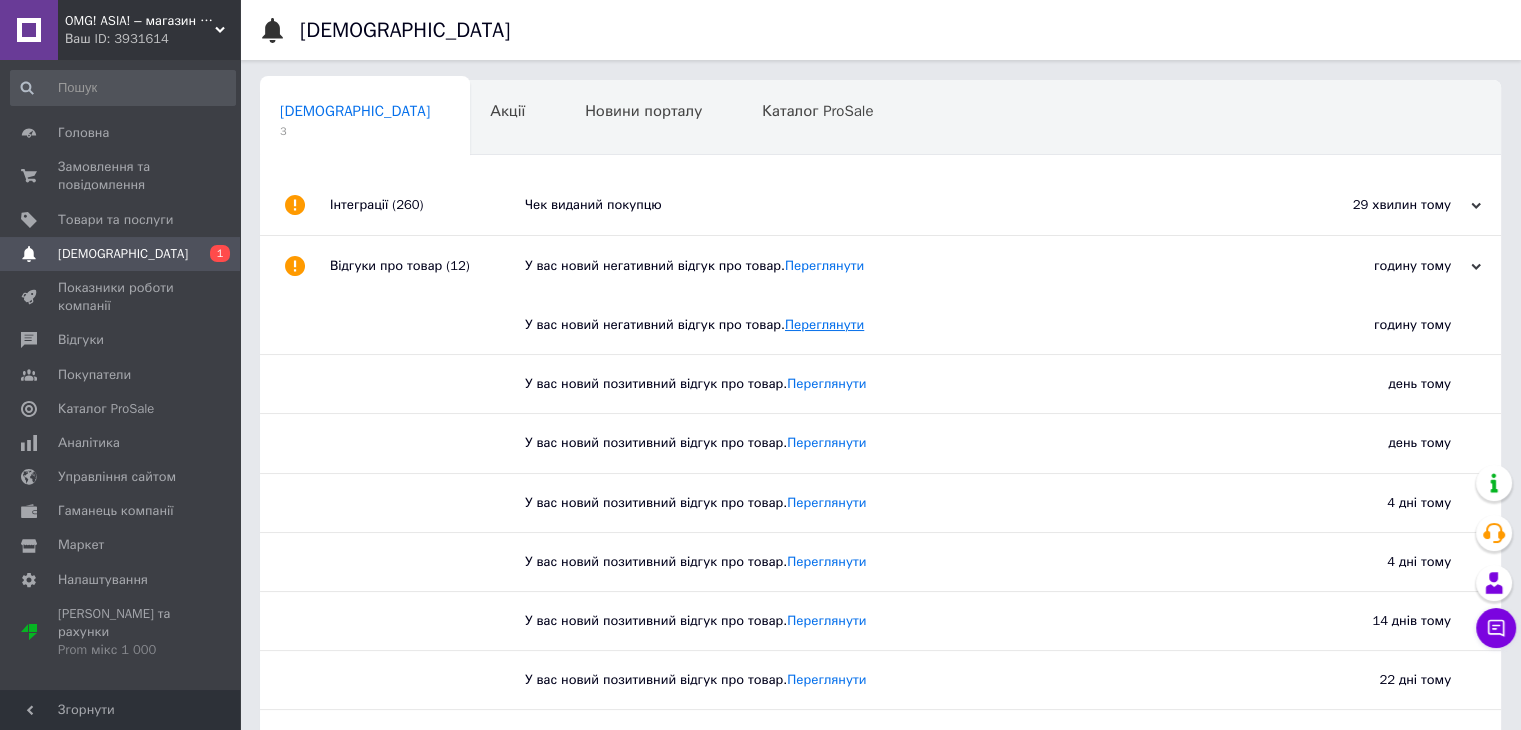 click on "Переглянути" at bounding box center [824, 324] 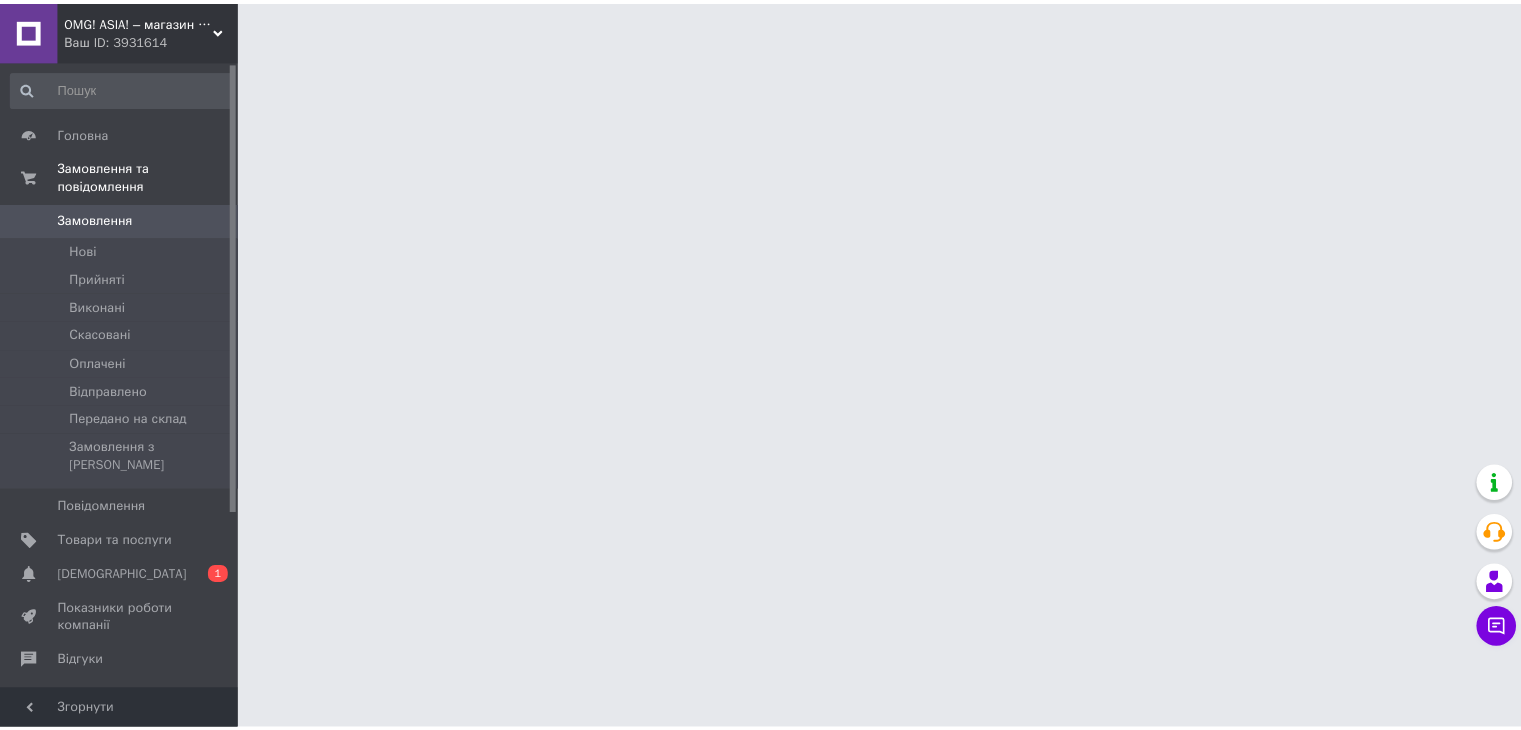 scroll, scrollTop: 0, scrollLeft: 0, axis: both 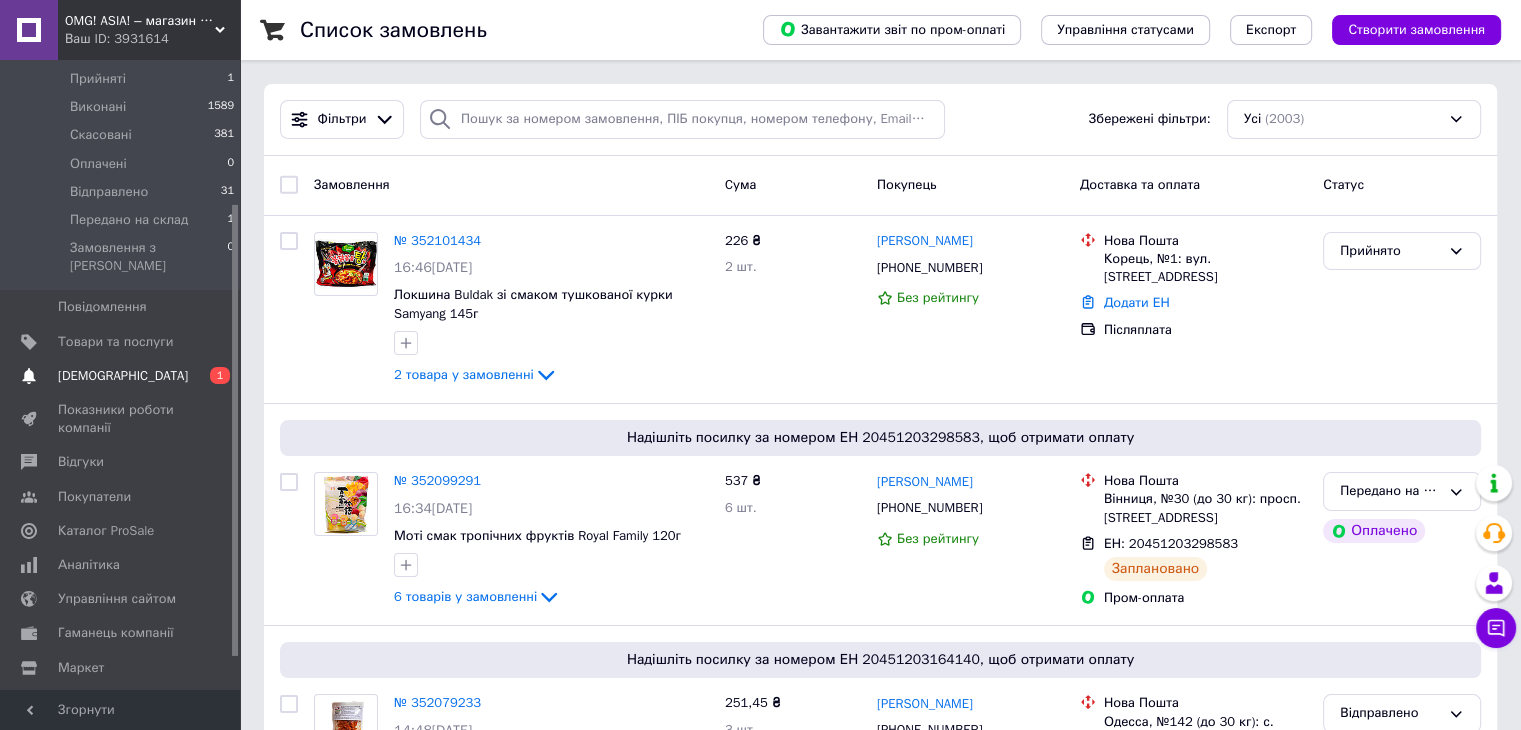 click on "[DEMOGRAPHIC_DATA]" at bounding box center (123, 376) 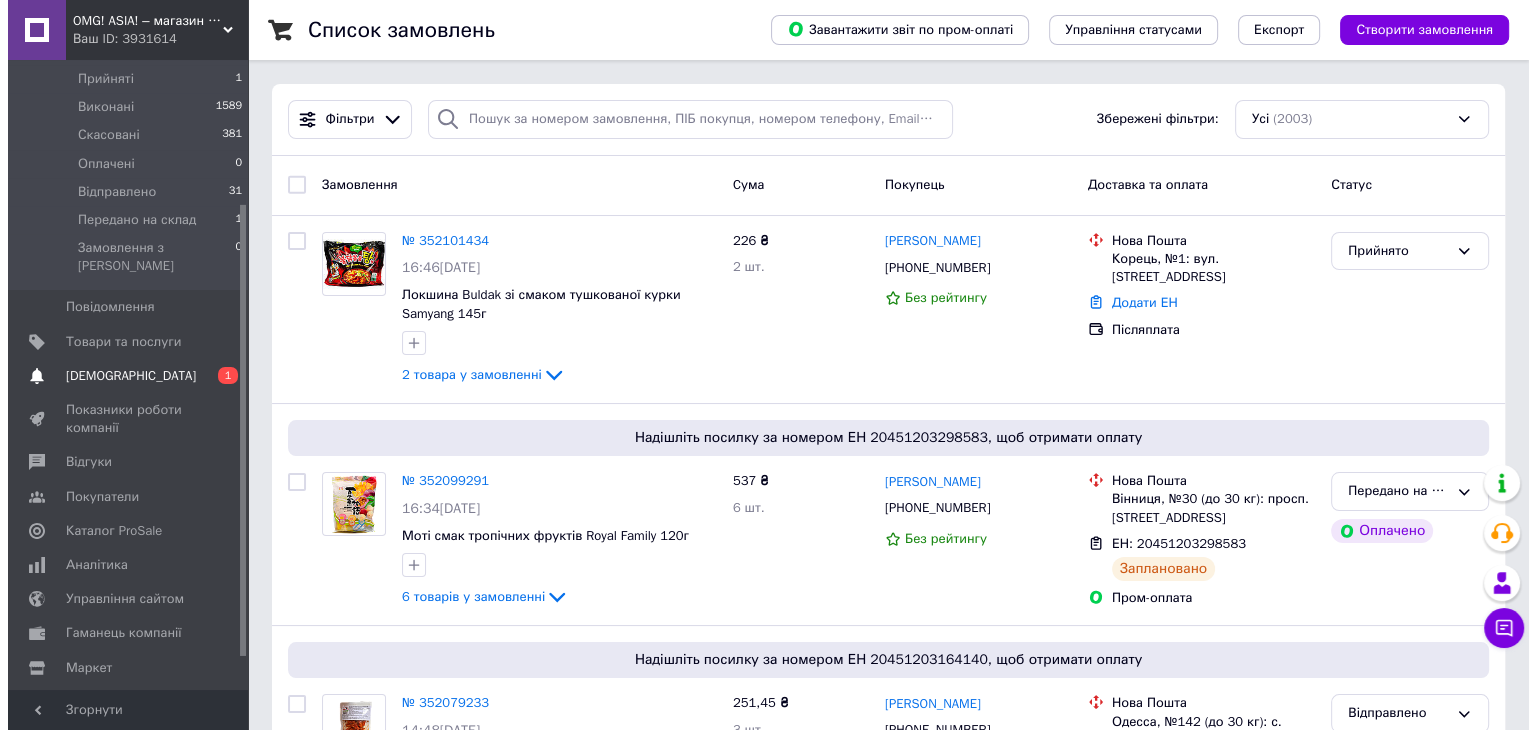 scroll, scrollTop: 0, scrollLeft: 0, axis: both 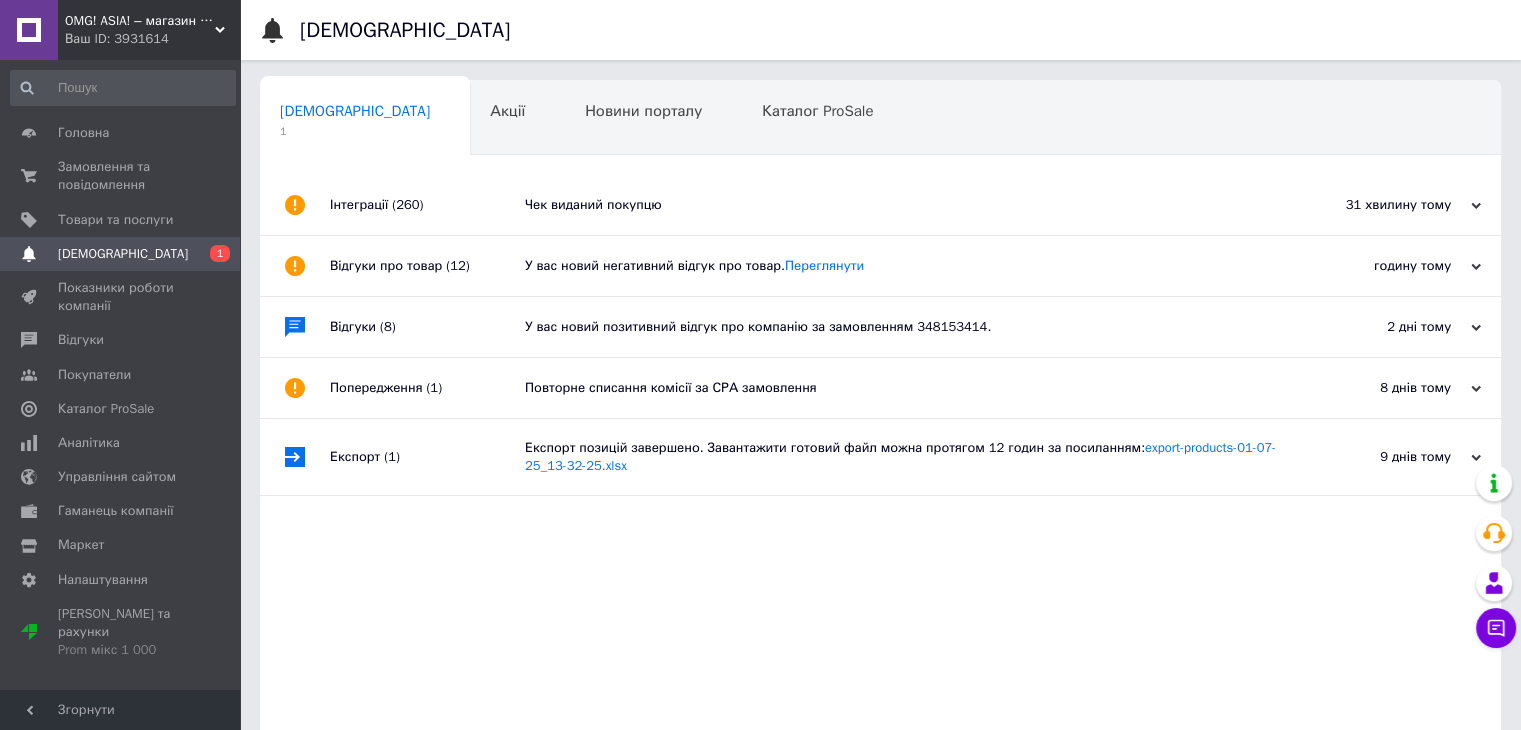 click on "Чек виданий покупцю" at bounding box center [903, 205] 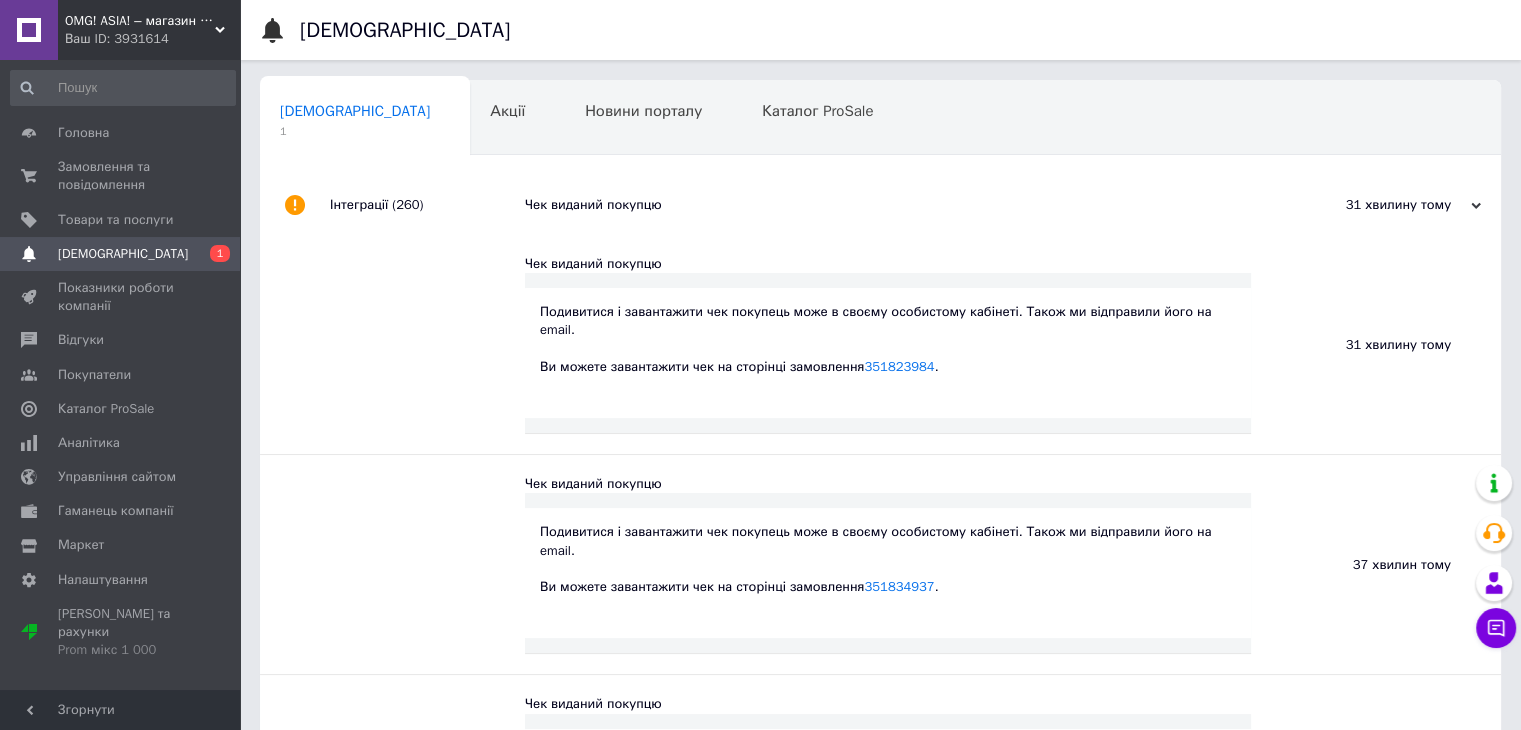 click on "Чек виданий покупцю" at bounding box center [903, 205] 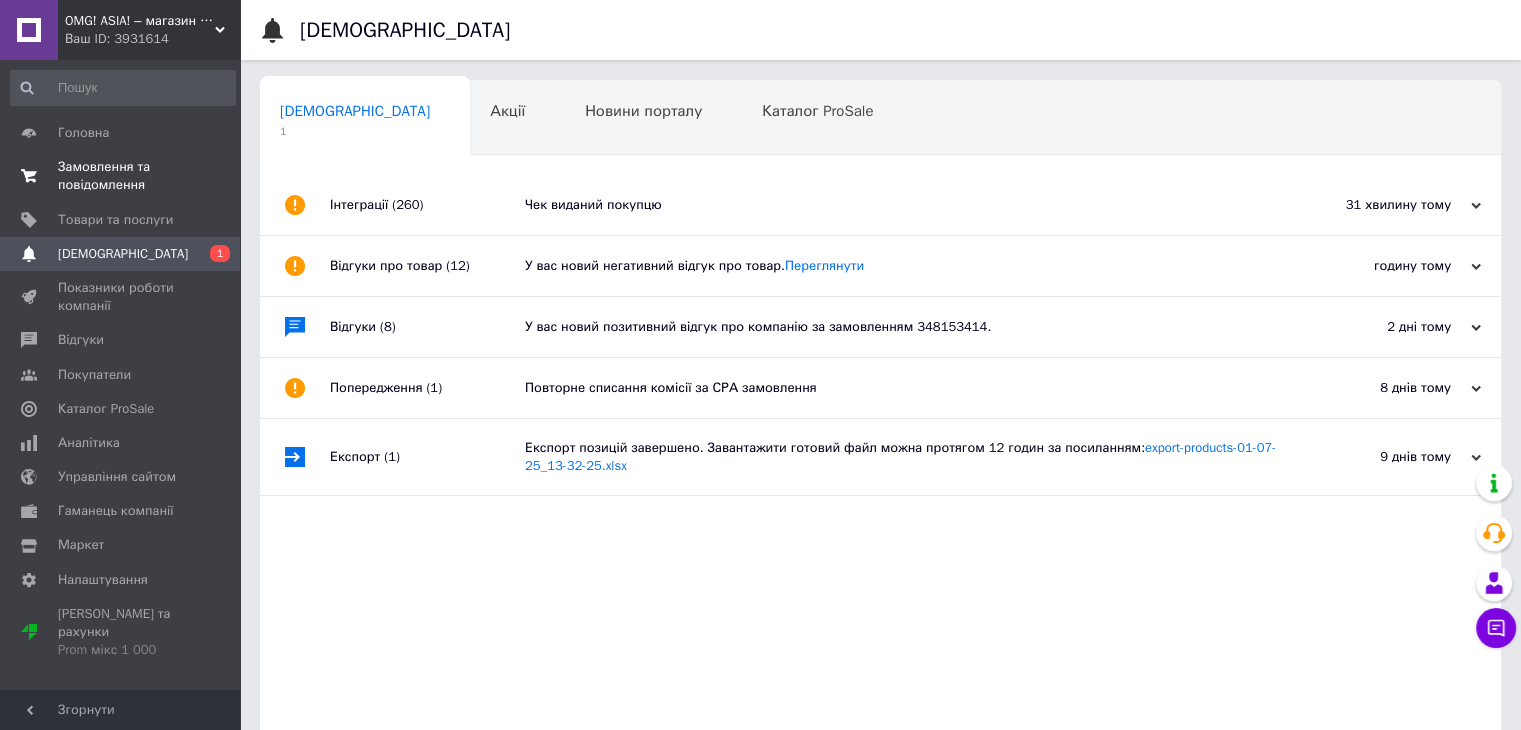 click on "Замовлення та повідомлення" at bounding box center (121, 176) 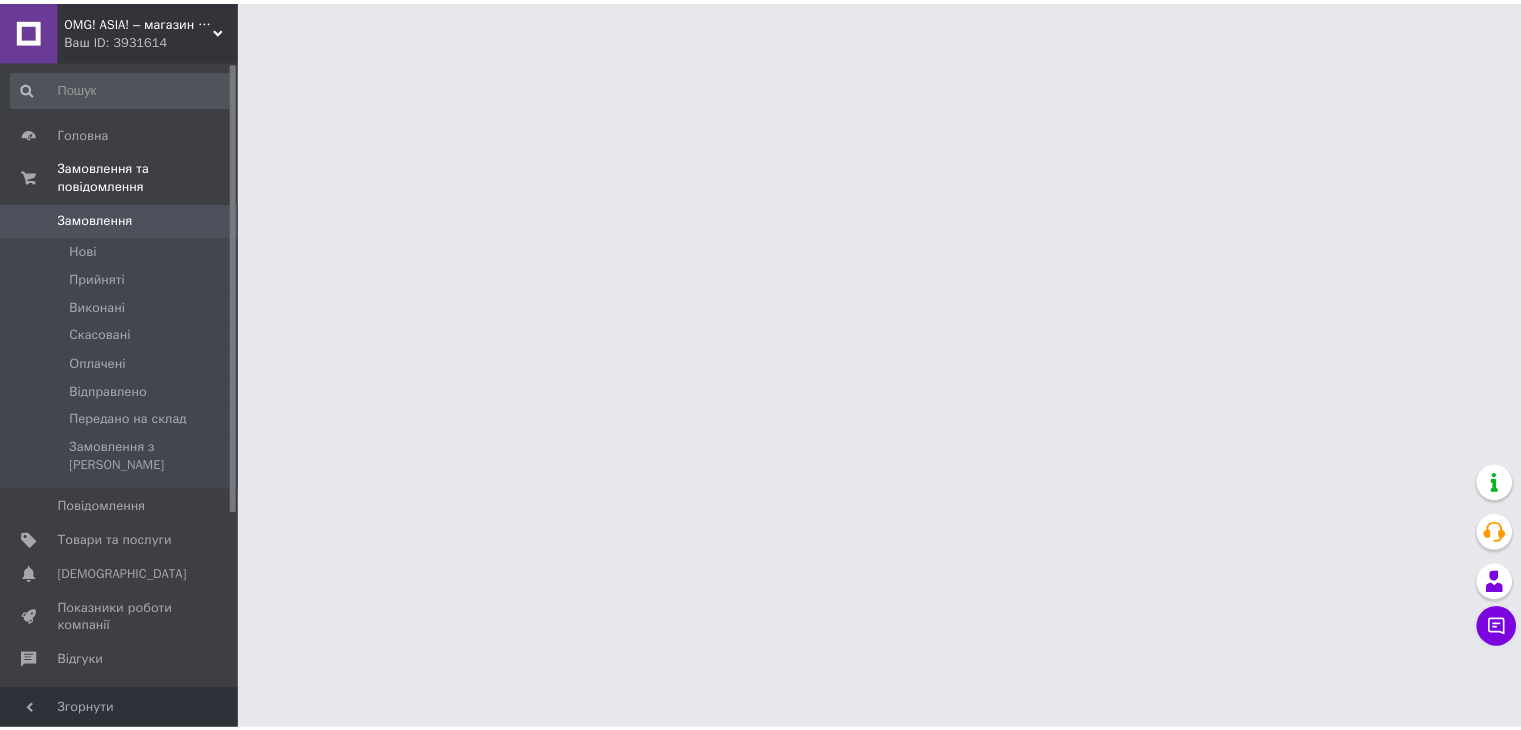 scroll, scrollTop: 0, scrollLeft: 0, axis: both 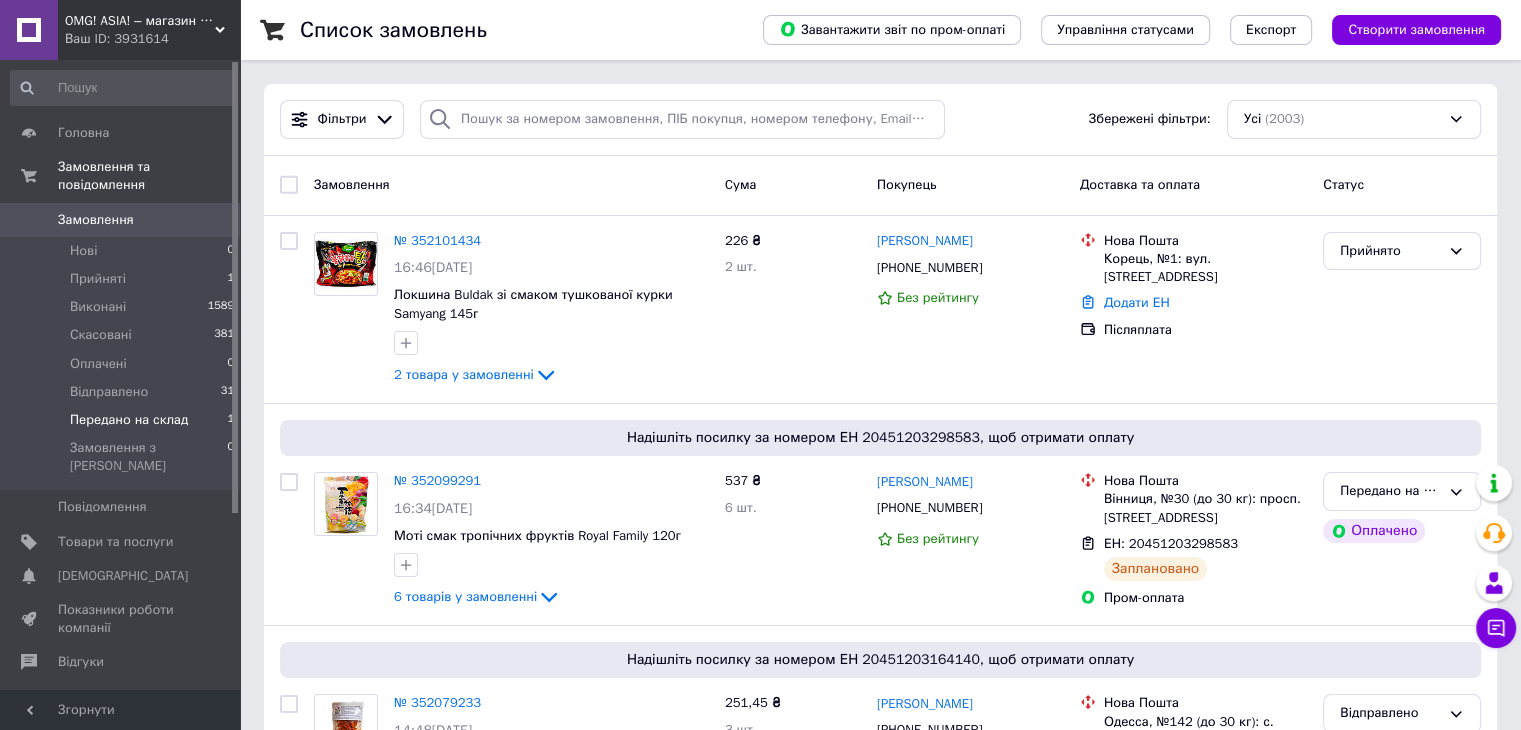 click on "Передано на склад" at bounding box center (129, 420) 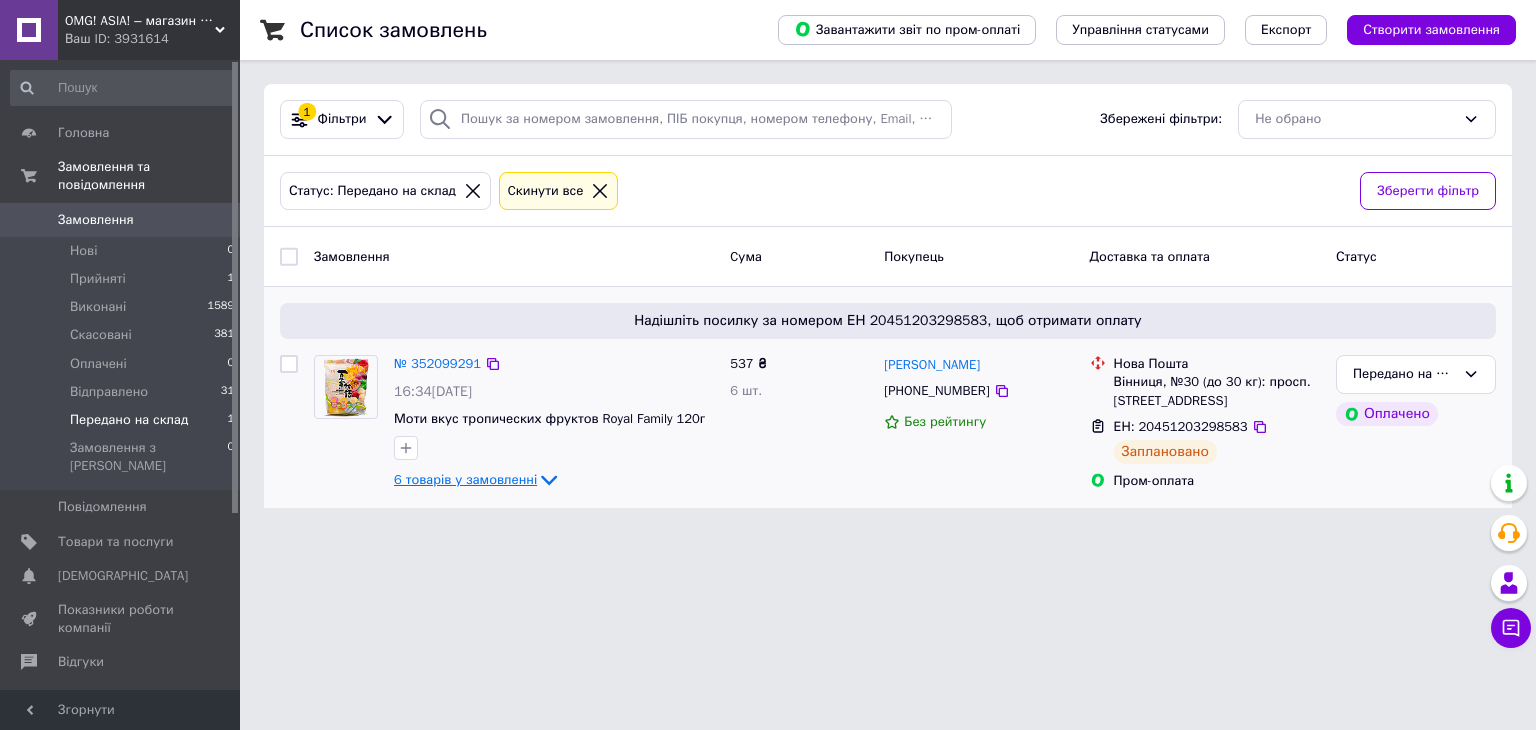 click on "6 товарів у замовленні" at bounding box center [465, 479] 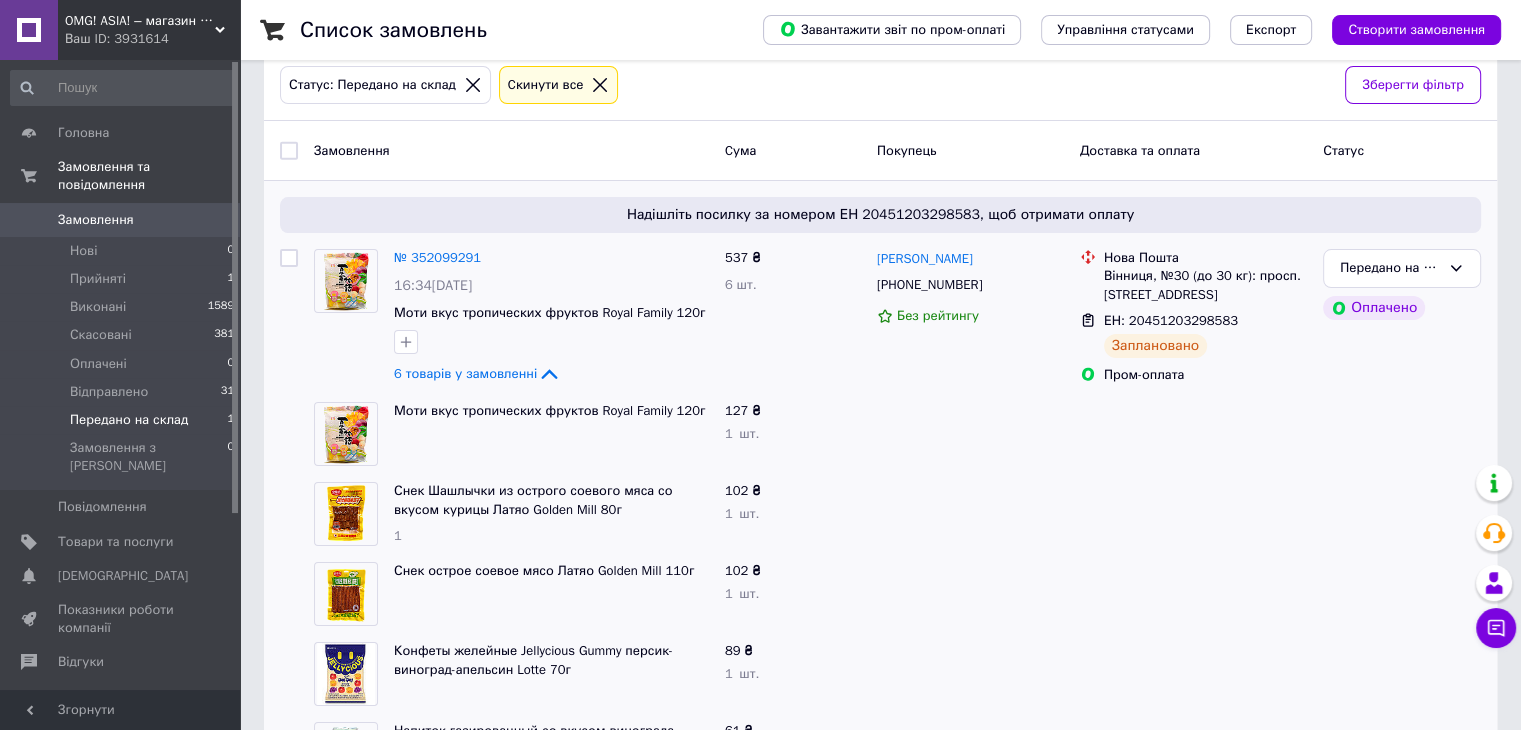 scroll, scrollTop: 282, scrollLeft: 0, axis: vertical 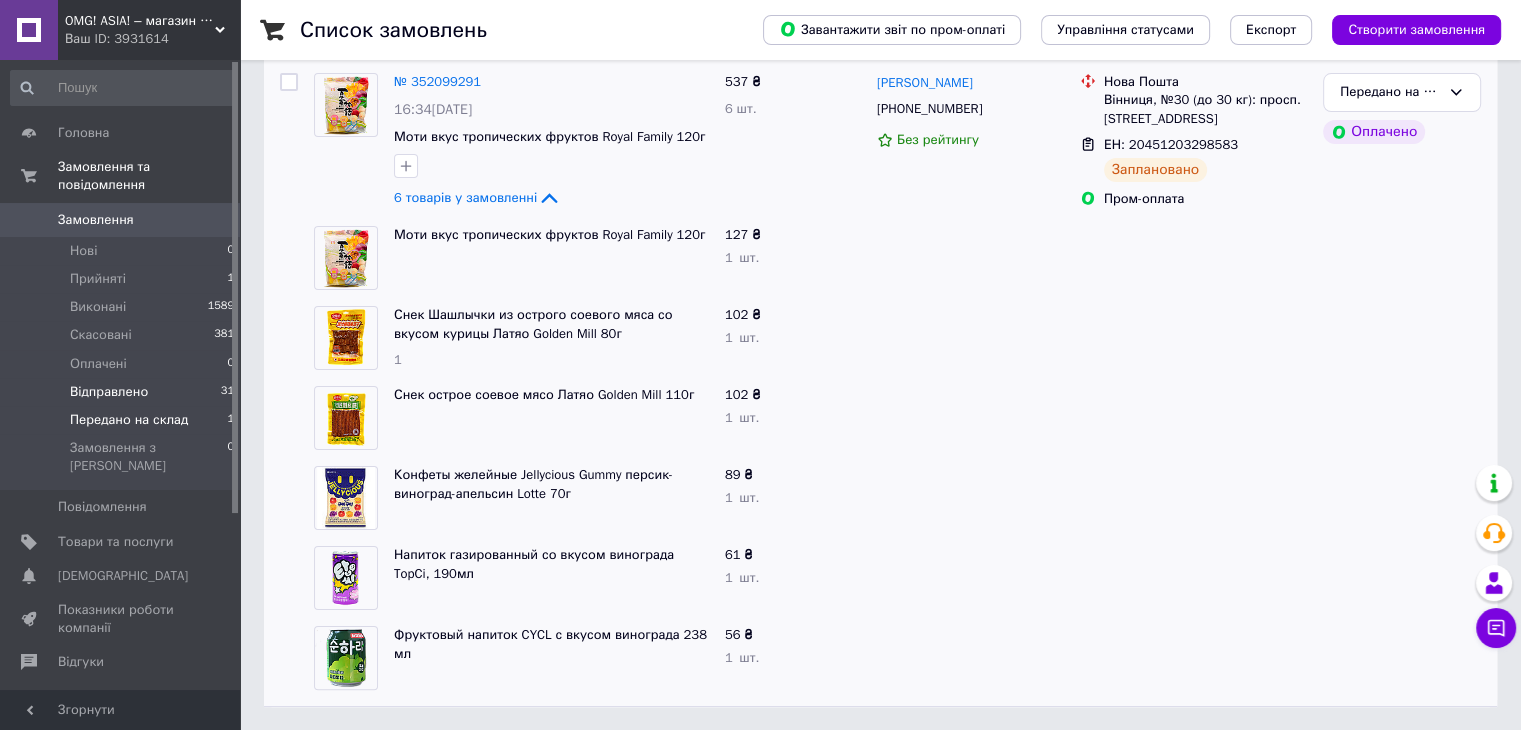 click on "Відправлено" at bounding box center [109, 392] 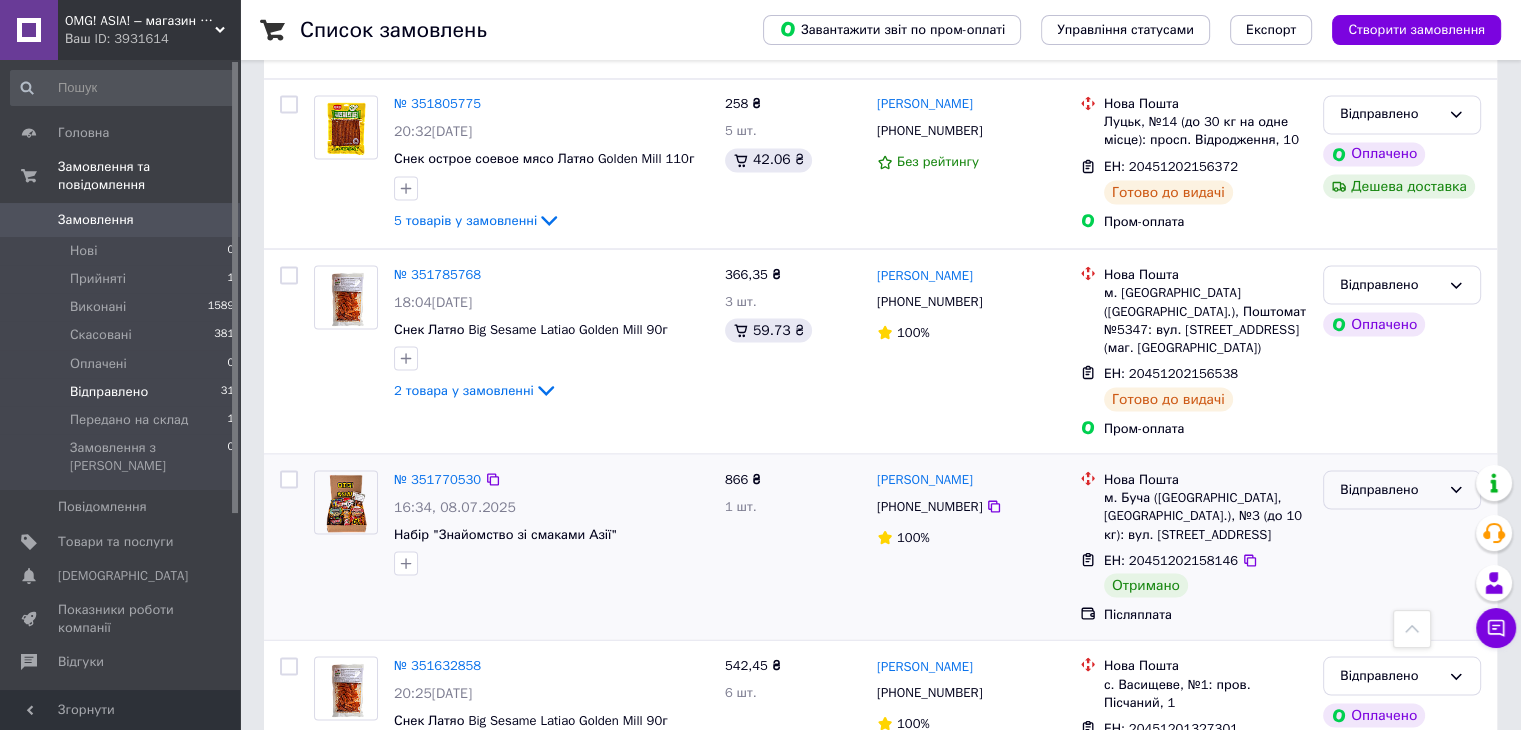 scroll, scrollTop: 3623, scrollLeft: 0, axis: vertical 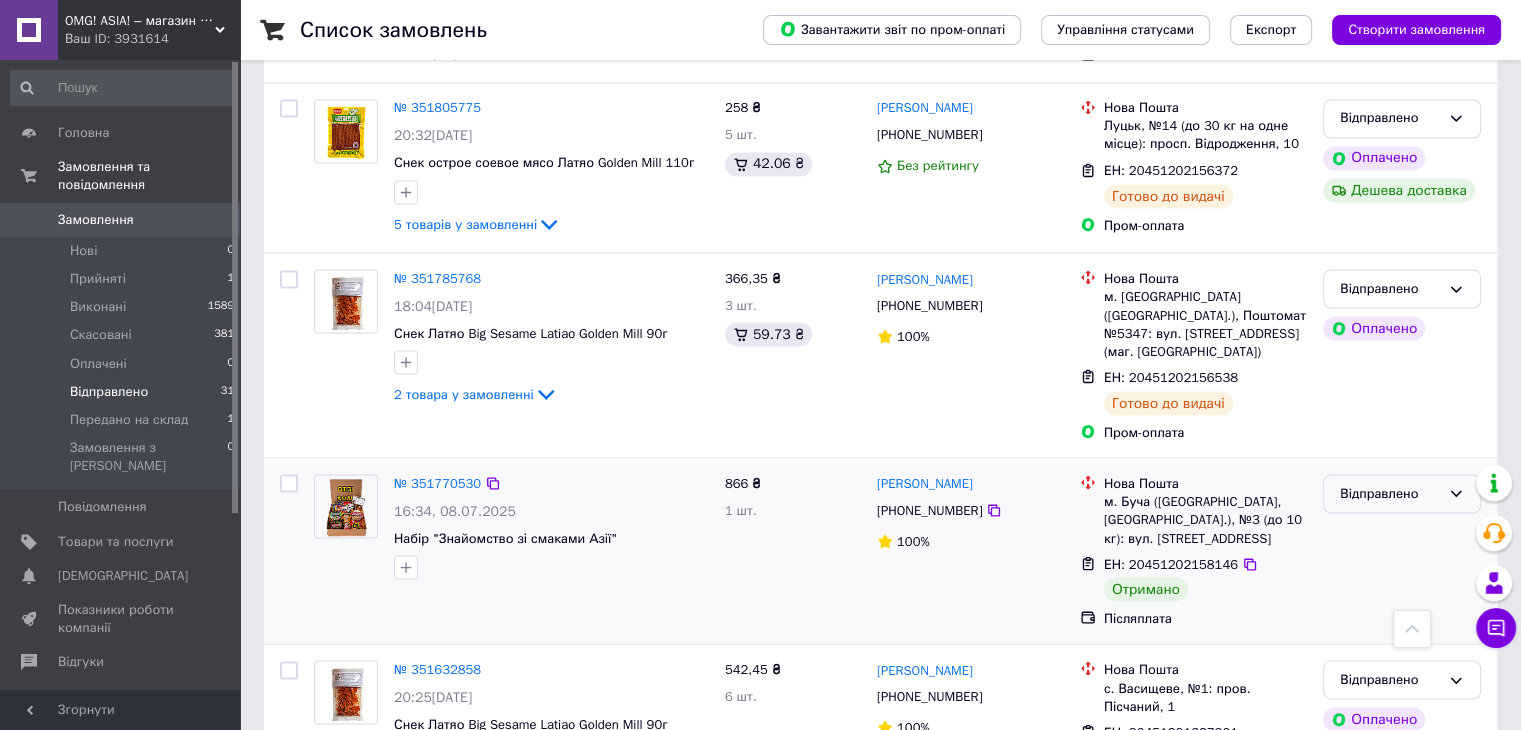 click on "Відправлено" at bounding box center (1390, 493) 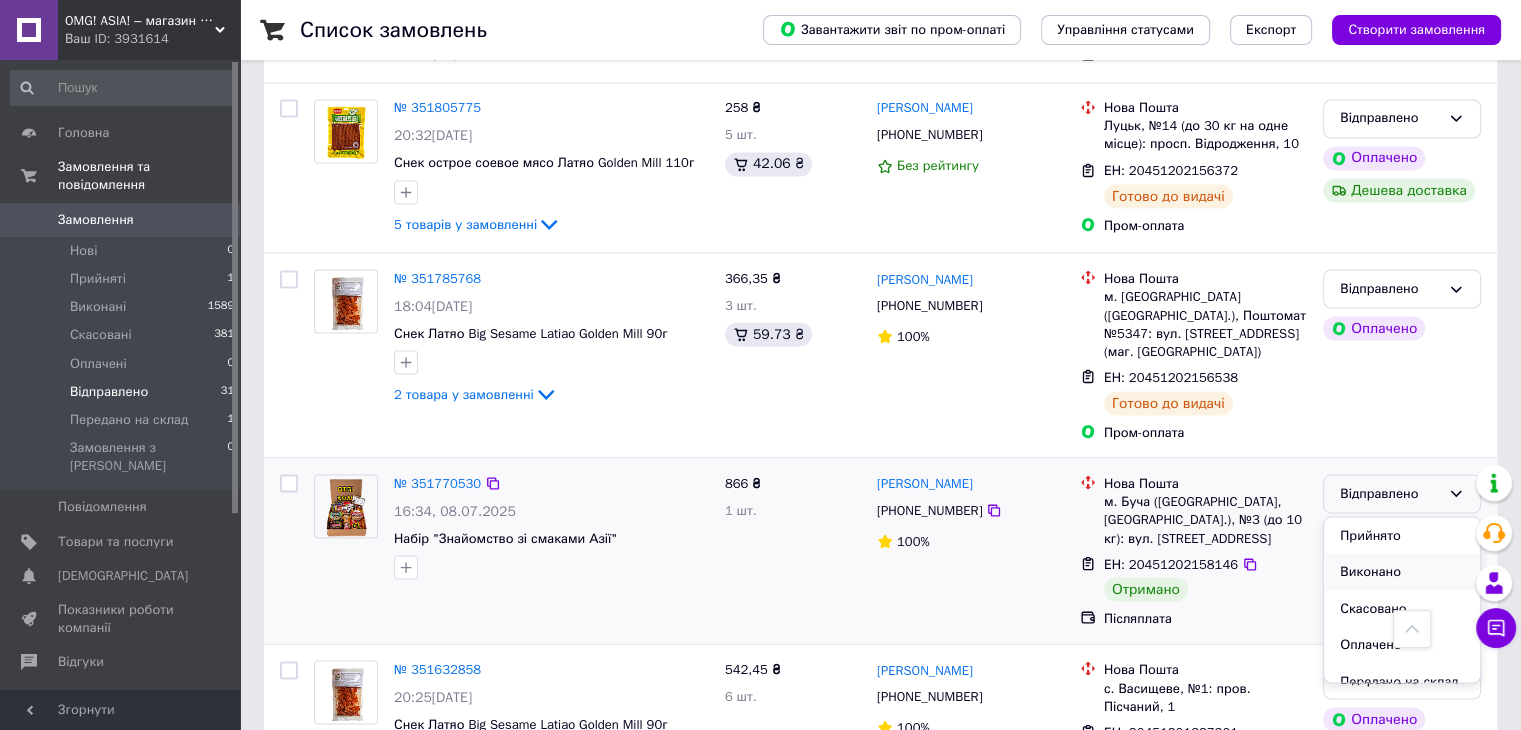 click on "Виконано" at bounding box center [1402, 571] 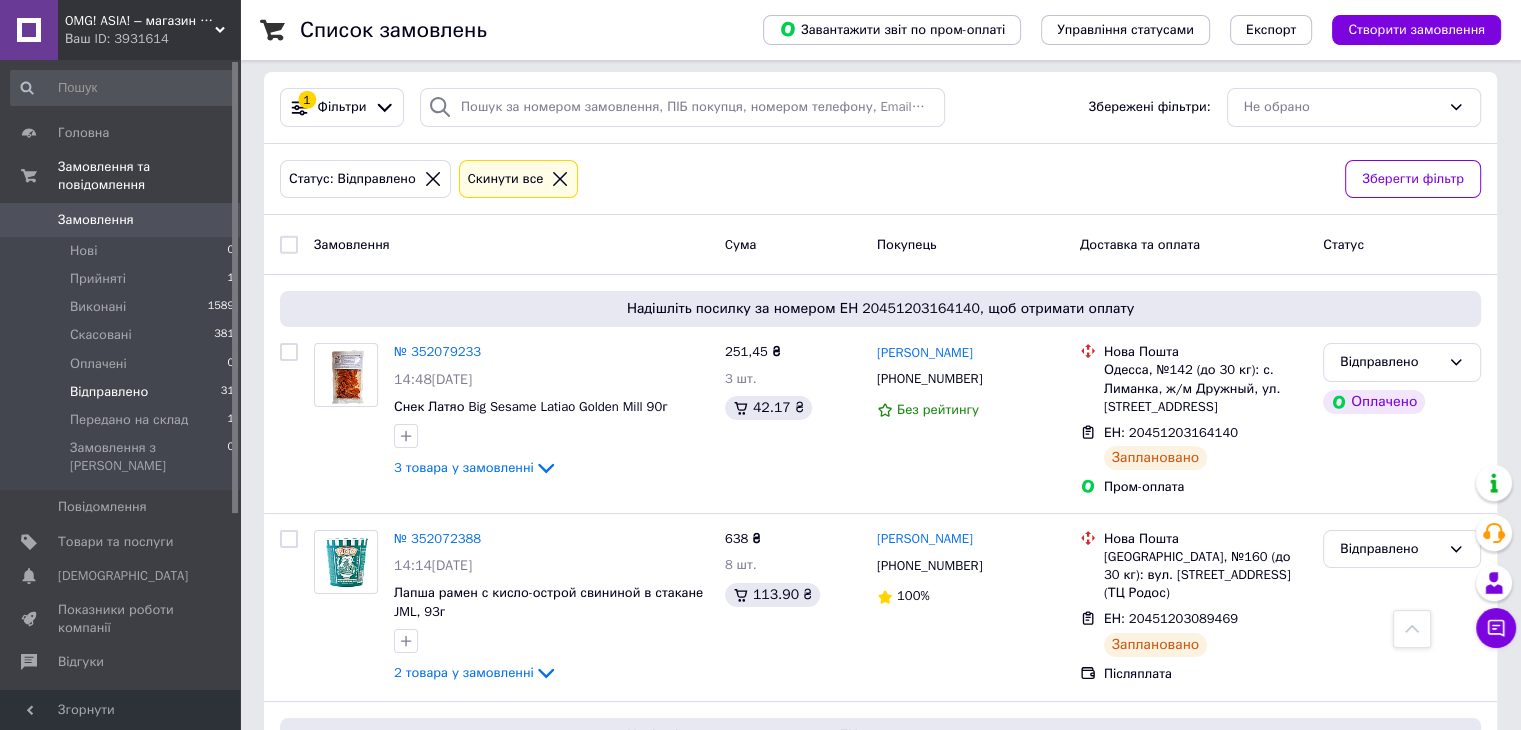 scroll, scrollTop: 0, scrollLeft: 0, axis: both 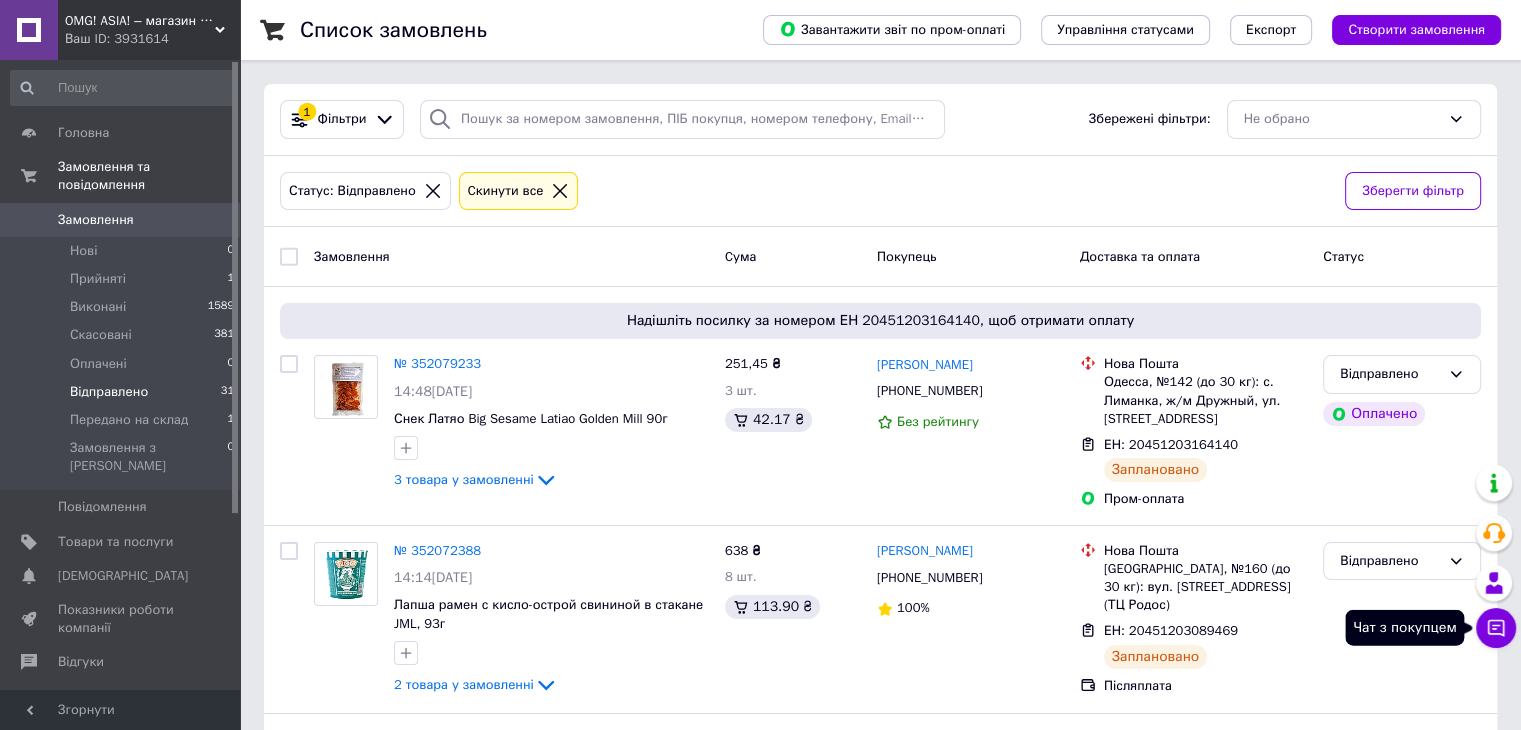 click 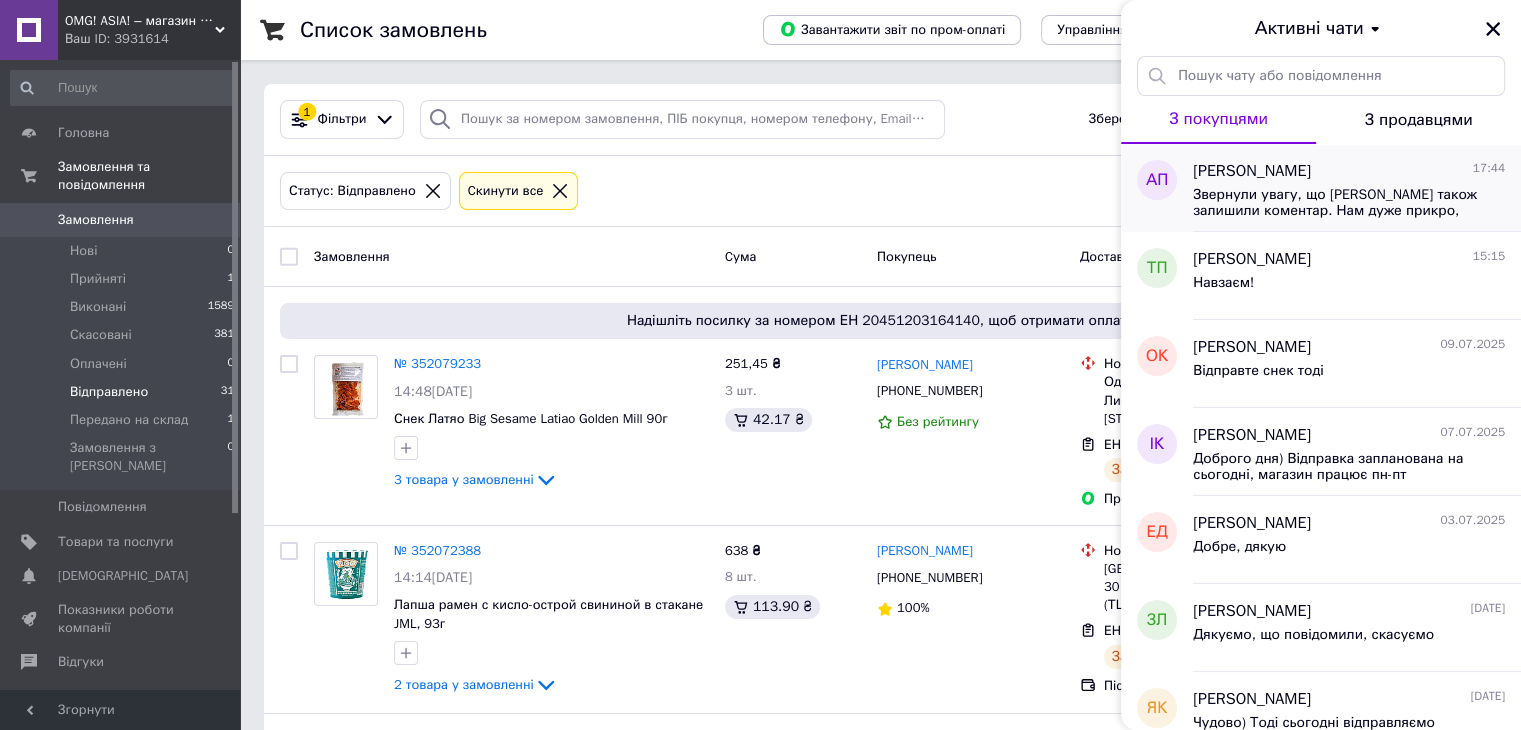 click on "Звернули увагу, що [PERSON_NAME] також залишили коментар. Нам дуже прикро, що сталася така ситуація, можливо залишилася упаковка зі старої партії, обов'язково проведемо ревізію. Ми не мали на меті зіпсувати Вам враження від покупки(" at bounding box center [1335, 203] 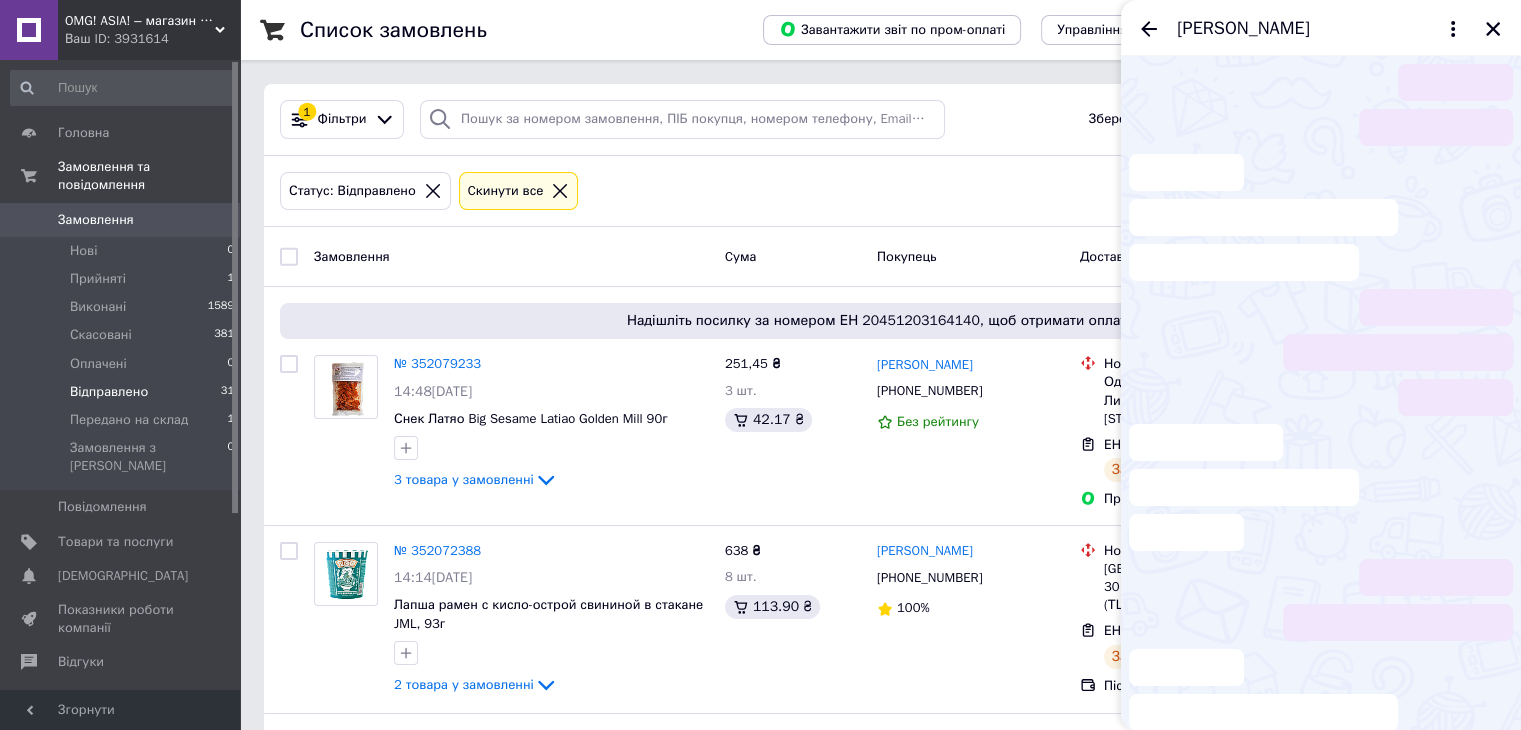 scroll, scrollTop: 1016, scrollLeft: 0, axis: vertical 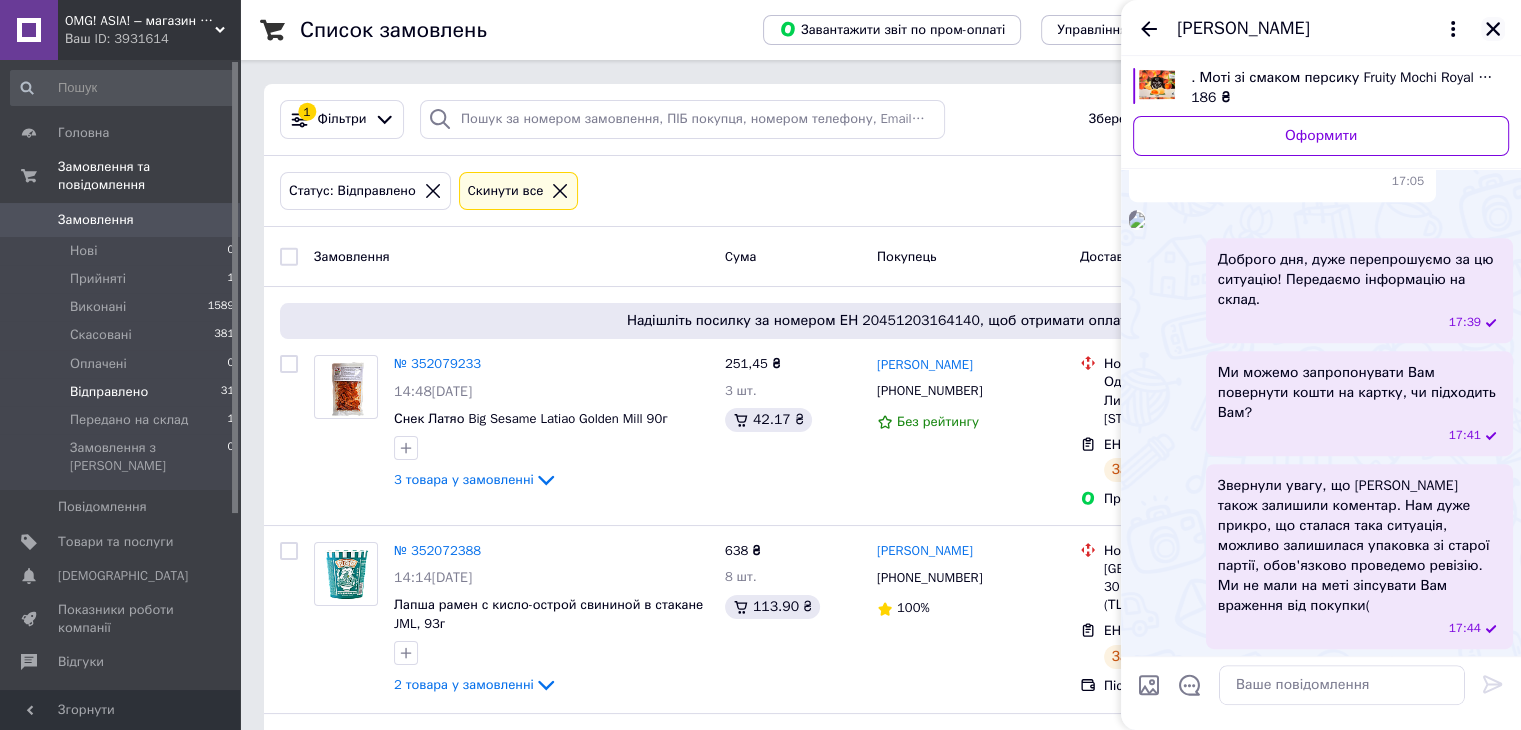click at bounding box center [1493, 29] 